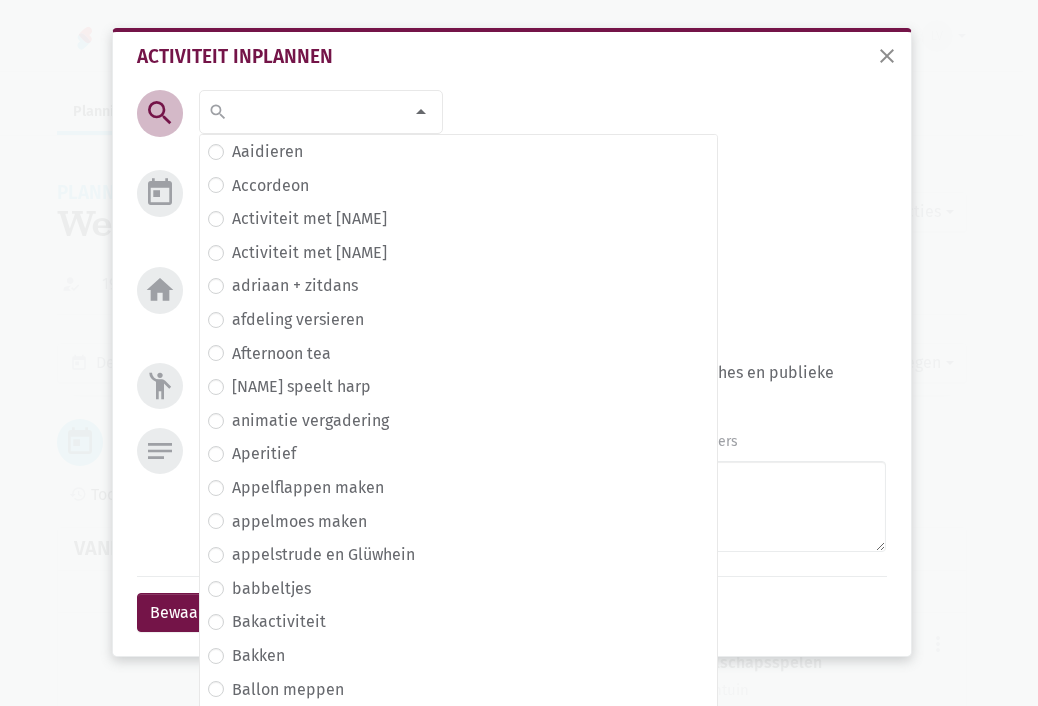 scroll, scrollTop: 2000, scrollLeft: 0, axis: vertical 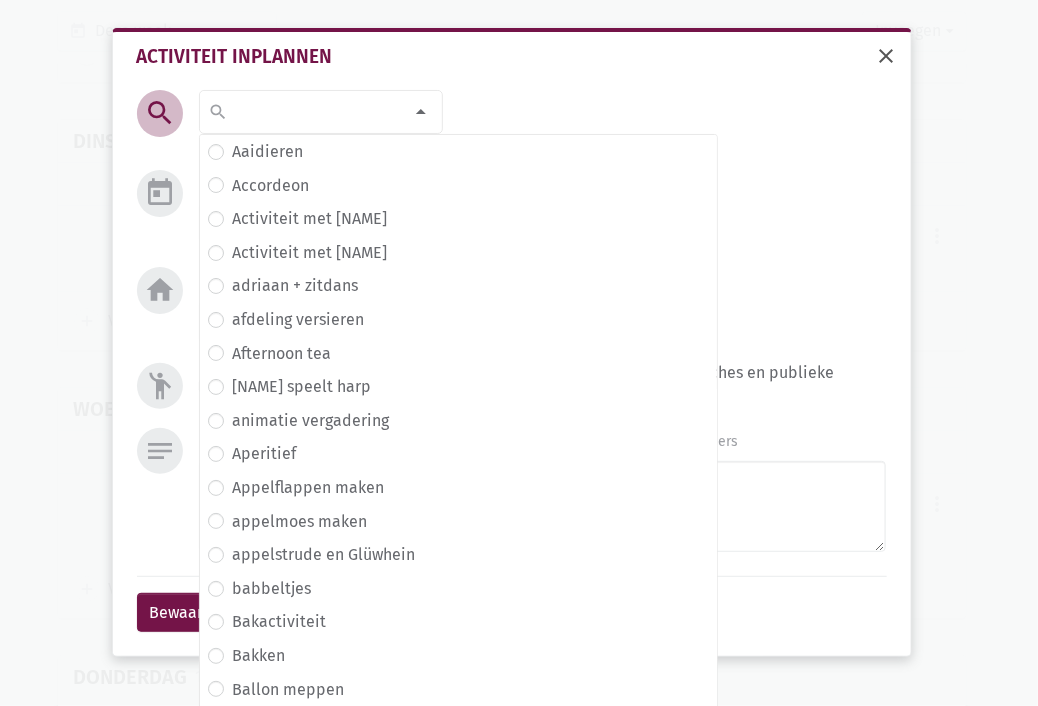 click on "close" at bounding box center (887, 56) 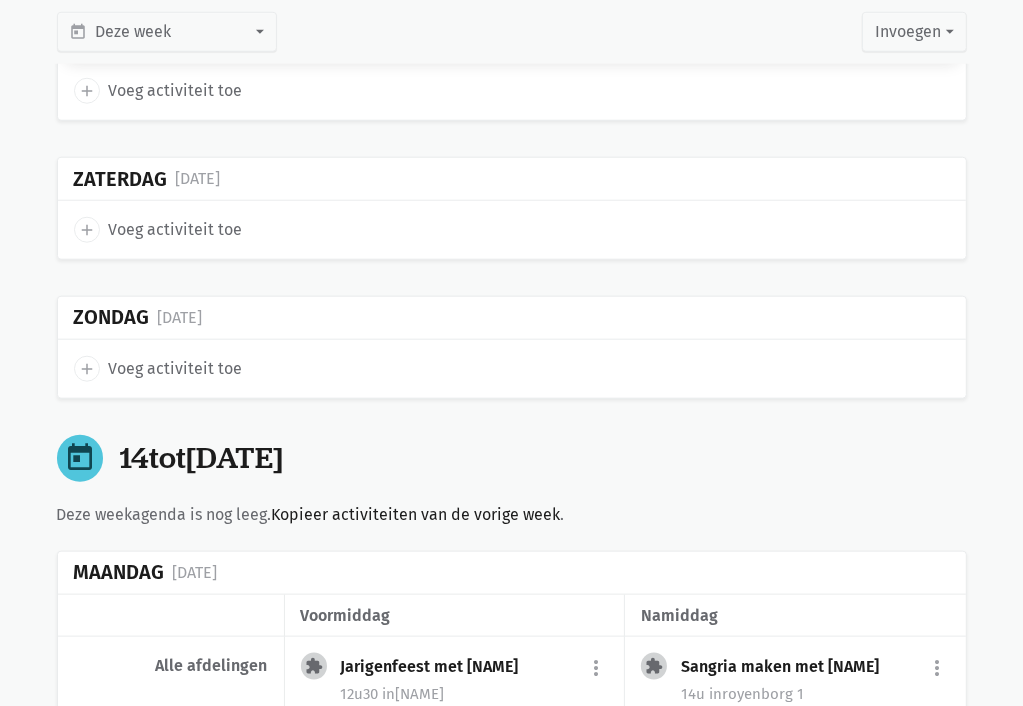scroll, scrollTop: 1900, scrollLeft: 0, axis: vertical 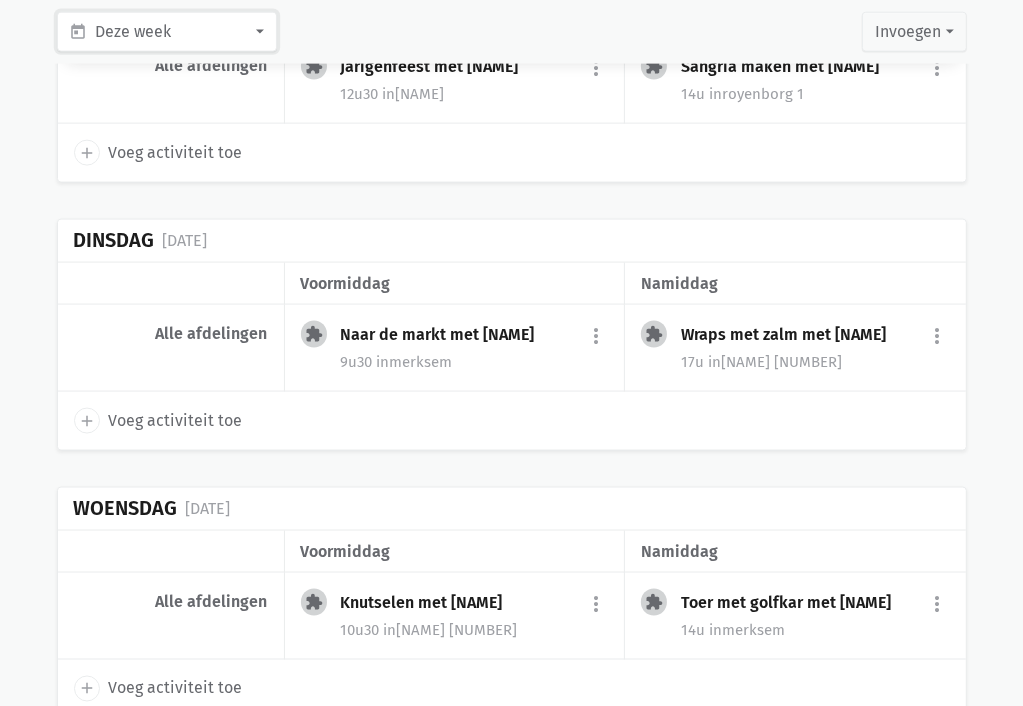 click on "today
Deze week" at bounding box center (167, 32) 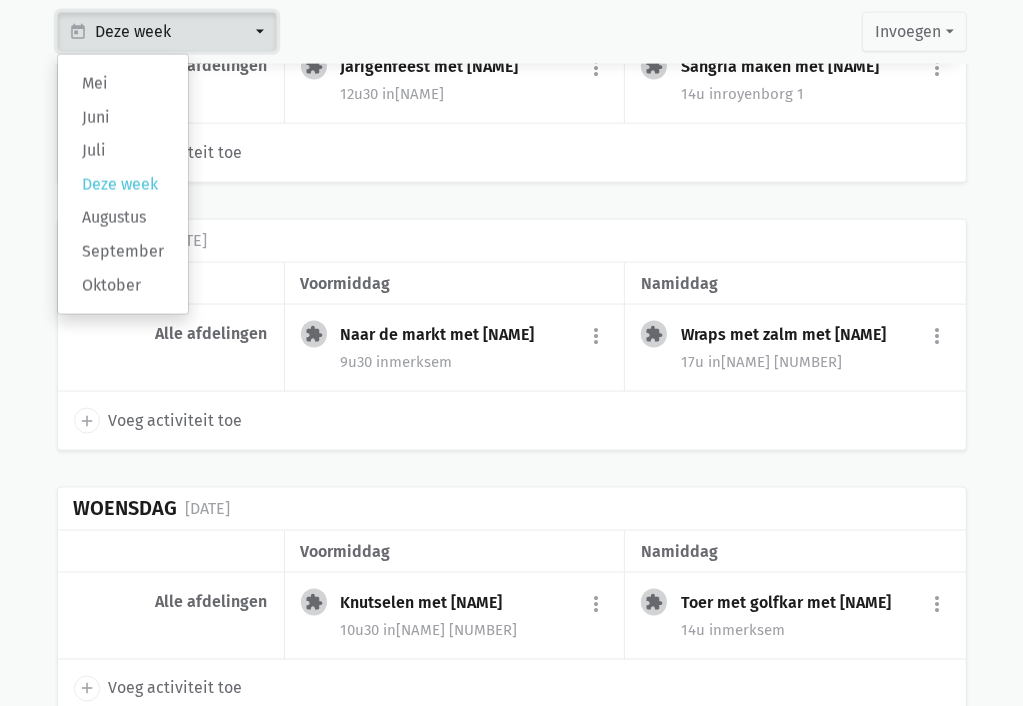 click on "today
Deze week" at bounding box center (167, 32) 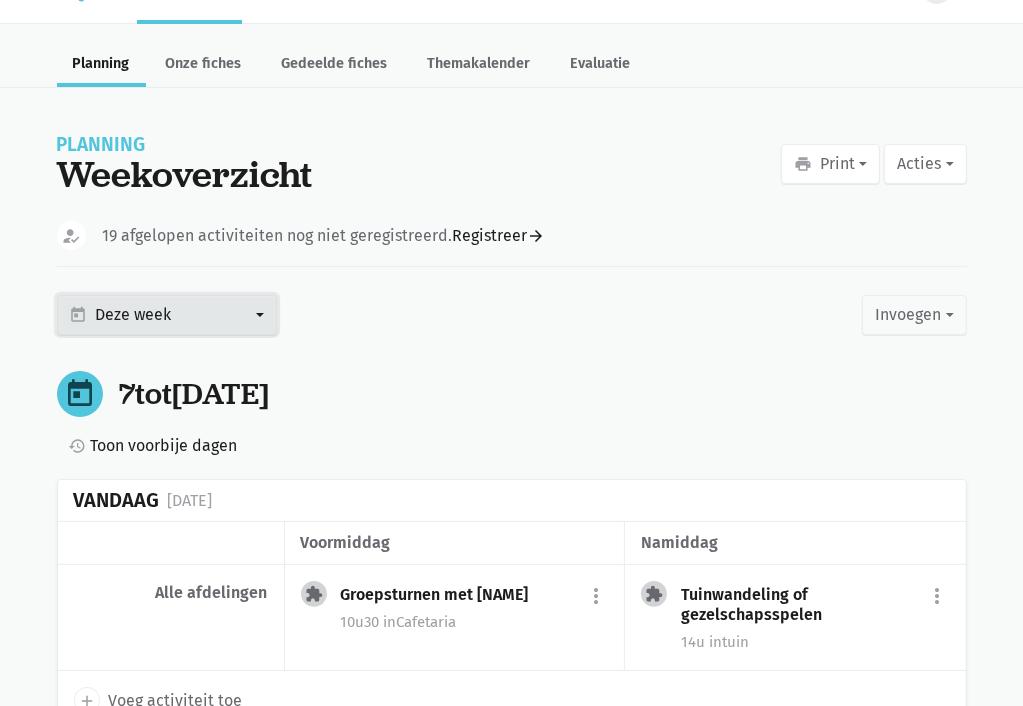 scroll, scrollTop: 0, scrollLeft: 0, axis: both 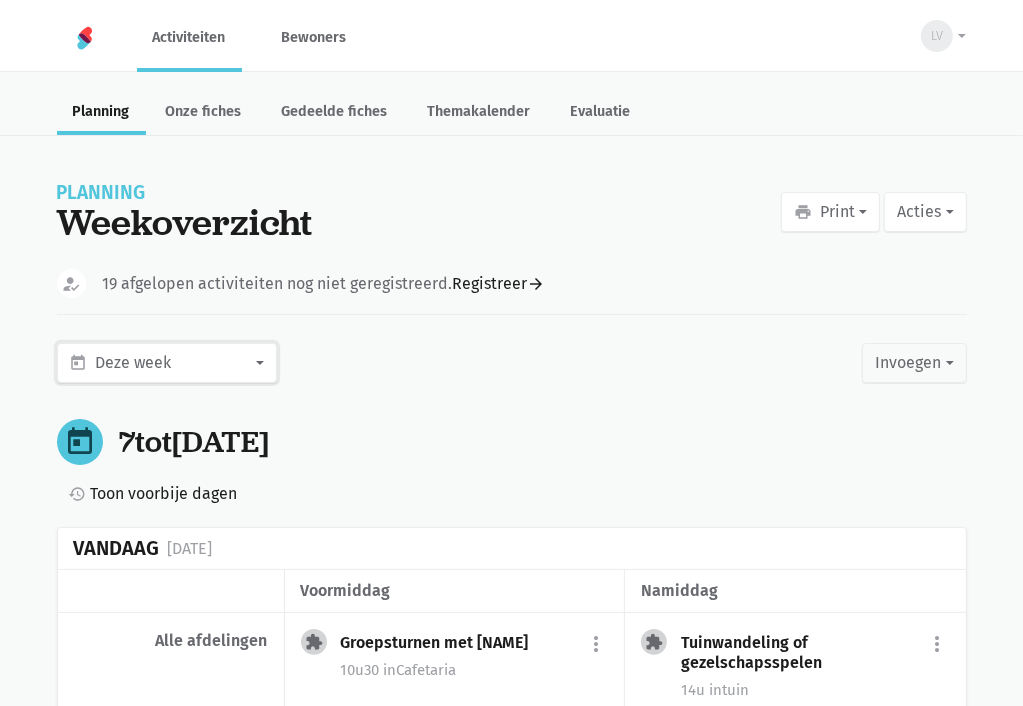 click on "today
Deze week" at bounding box center (167, 363) 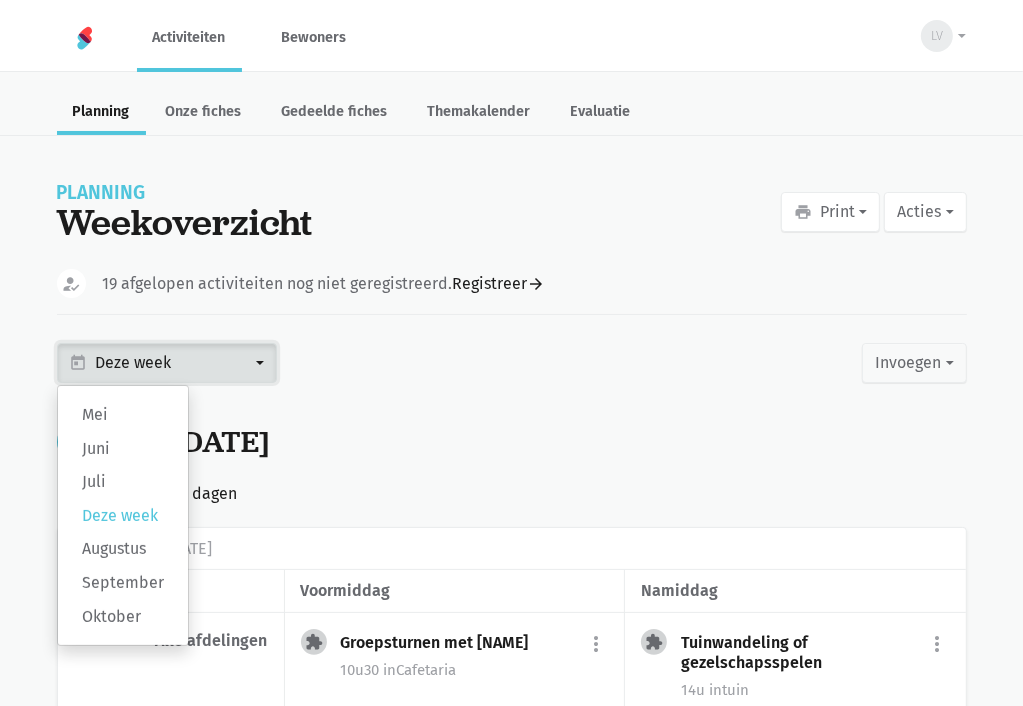 click on "today
Deze week" at bounding box center (167, 363) 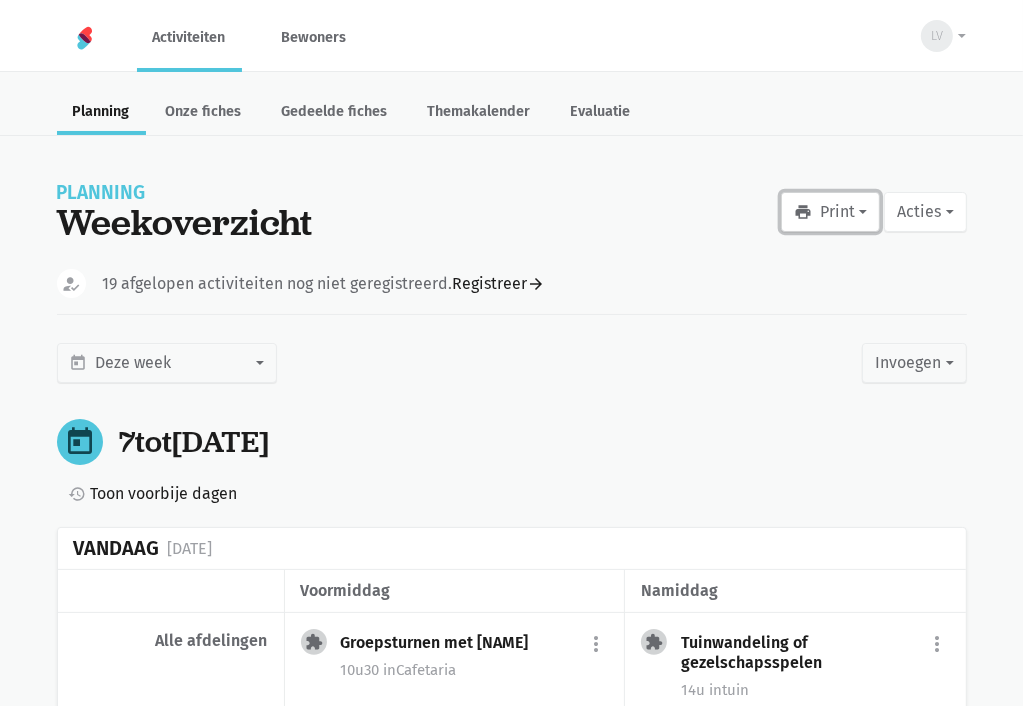 click on "print
Print" at bounding box center [830, 212] 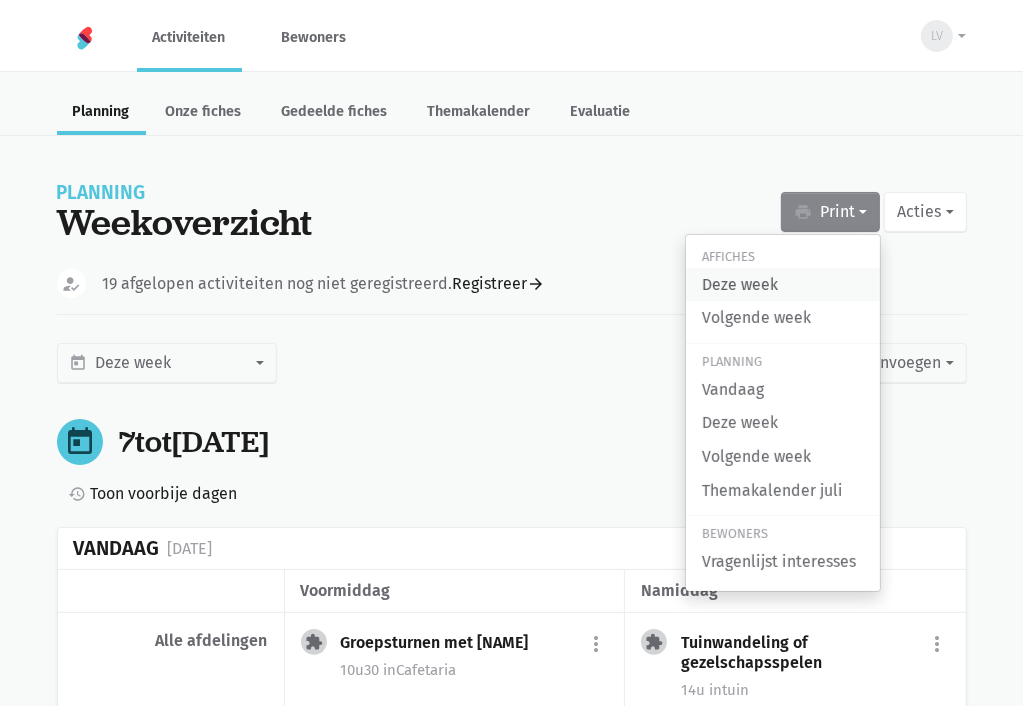 click on "Deze week" at bounding box center [783, 285] 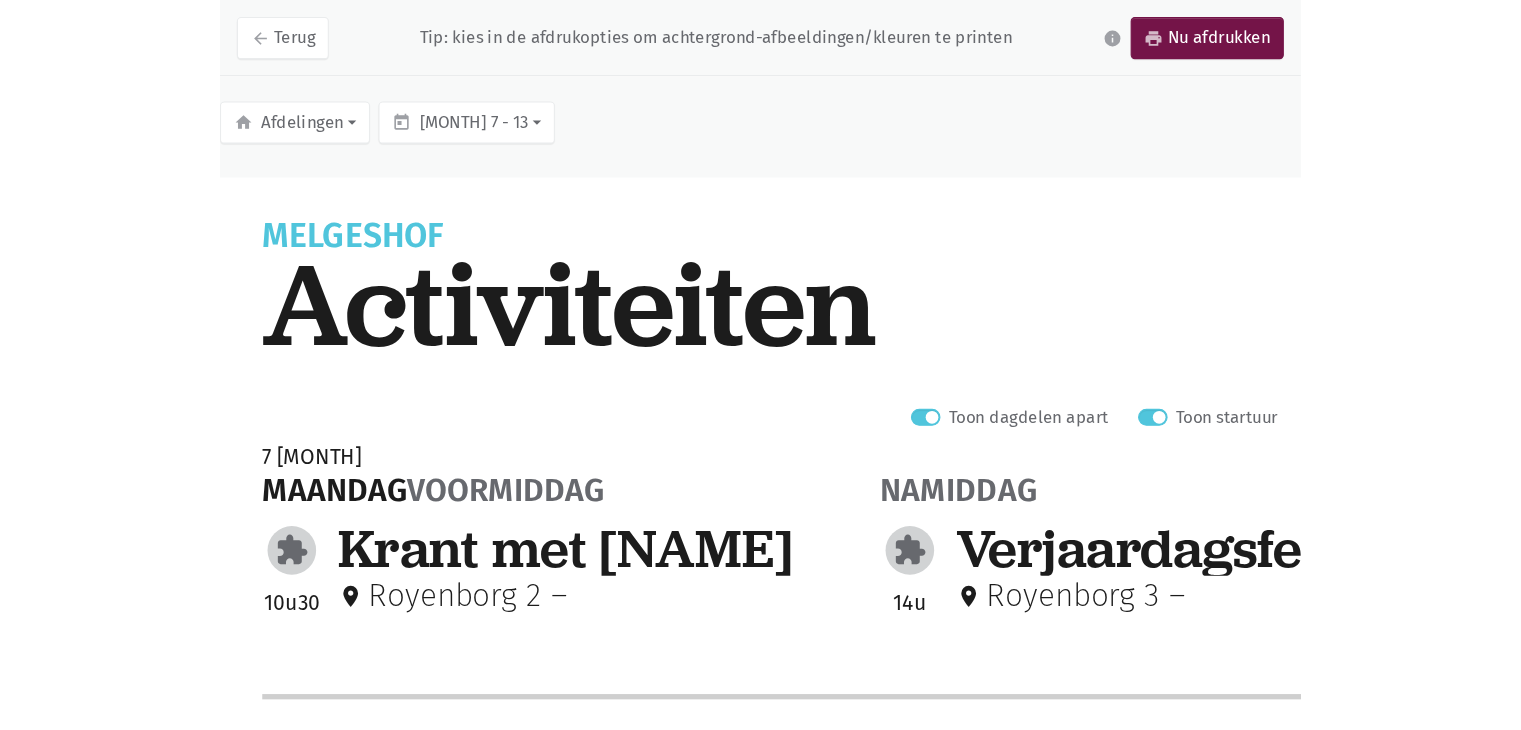 scroll, scrollTop: 0, scrollLeft: 0, axis: both 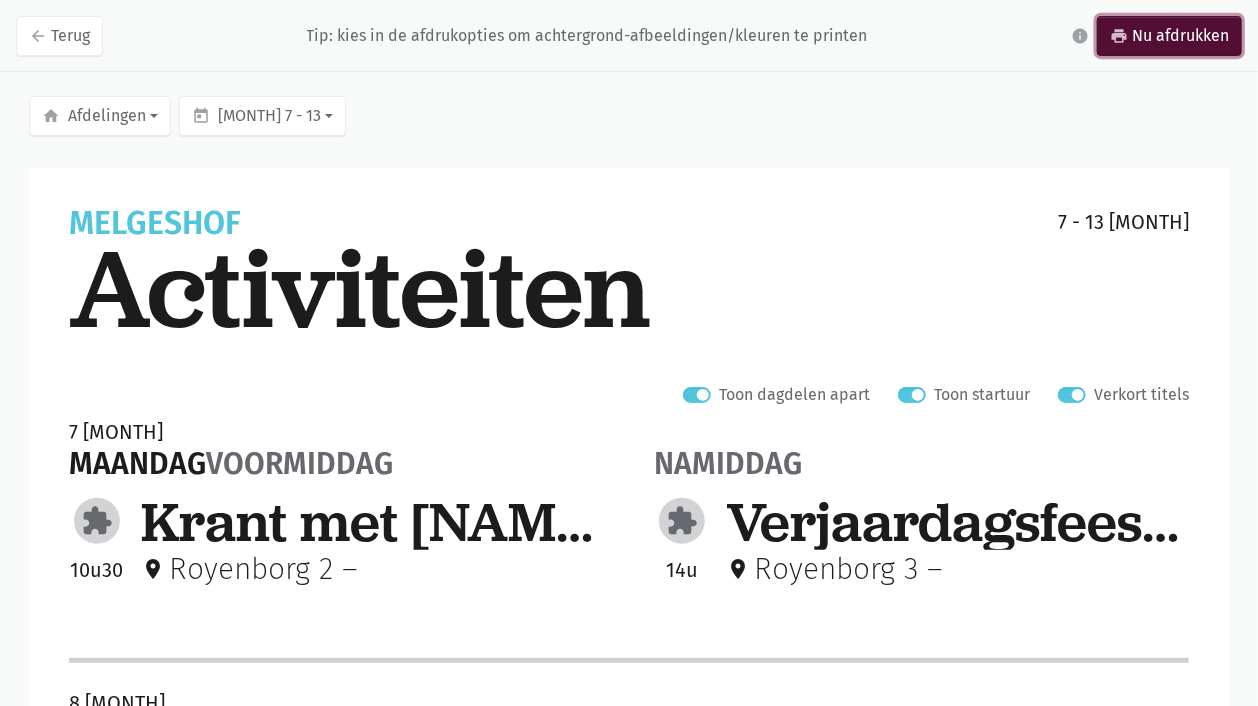 click on "print
Nu afdrukken" at bounding box center [1169, 36] 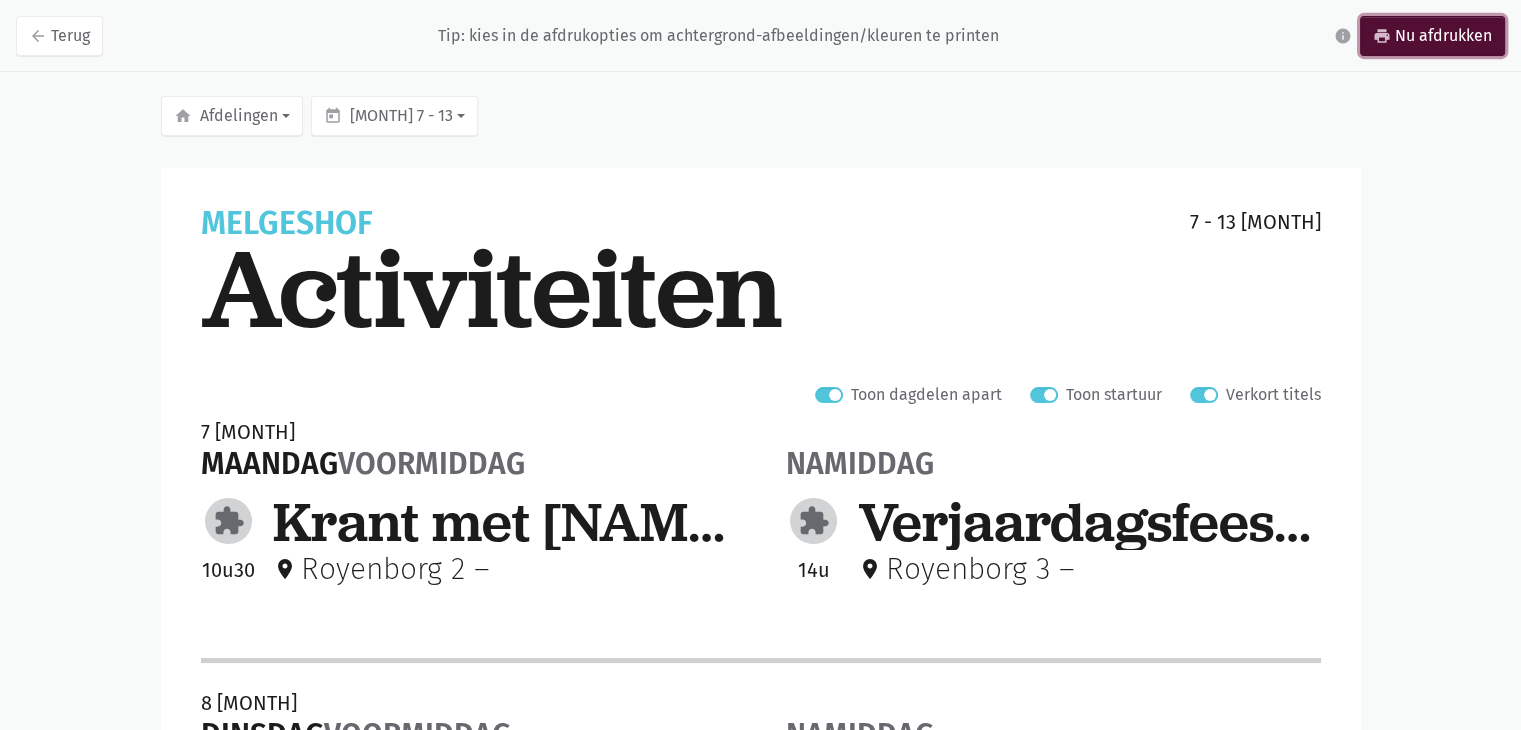 click on "print
Nu afdrukken" at bounding box center (1432, 36) 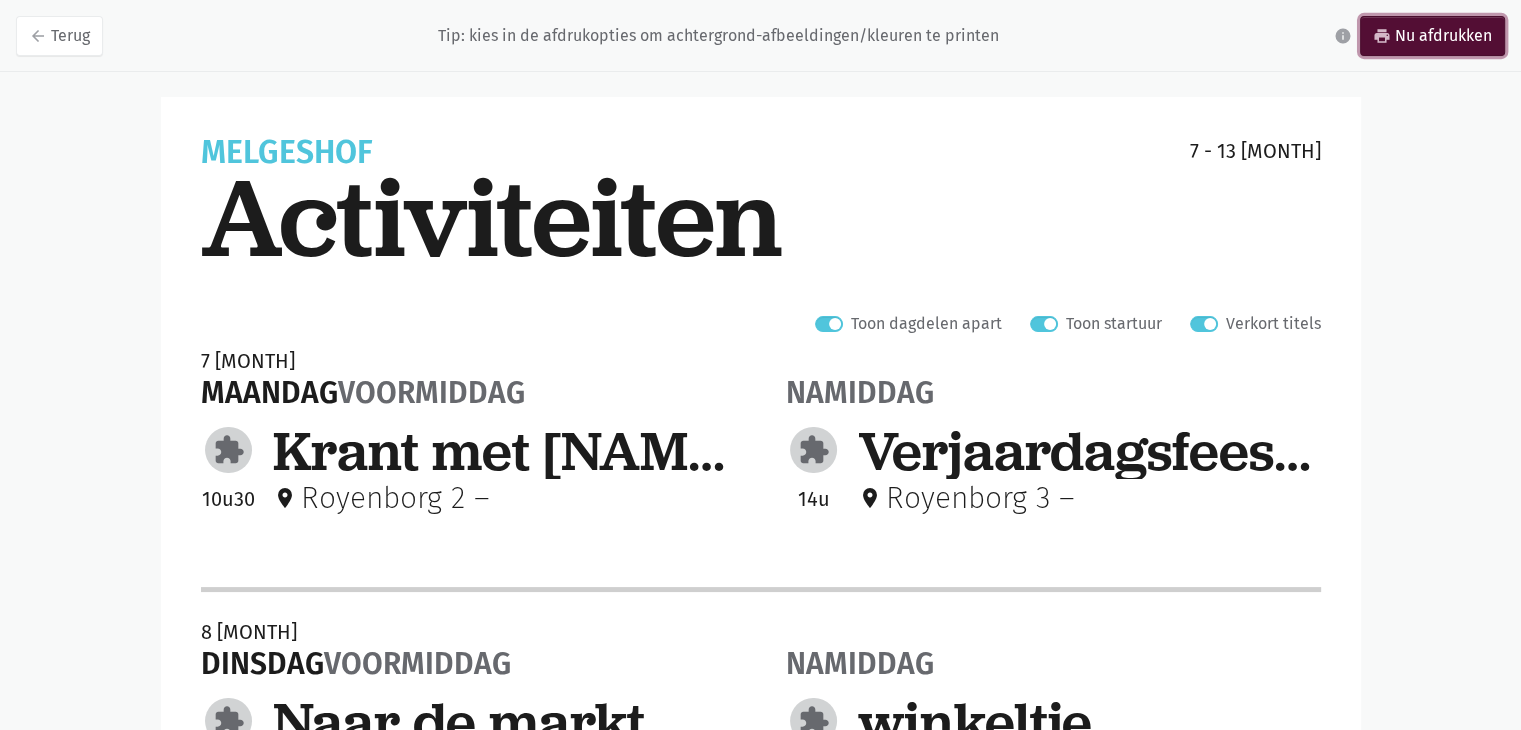 scroll, scrollTop: 0, scrollLeft: 0, axis: both 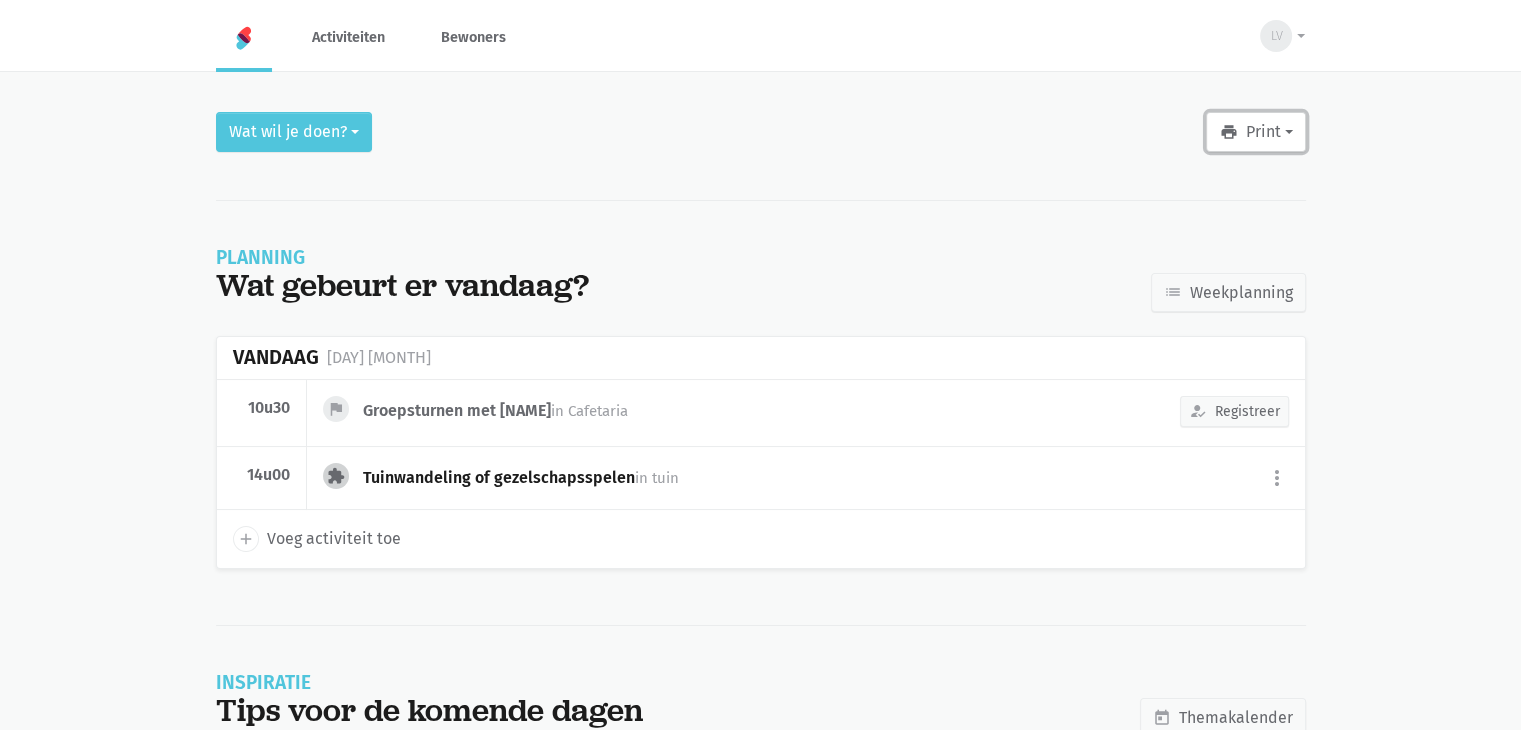 click on "print
Print" at bounding box center (1255, 132) 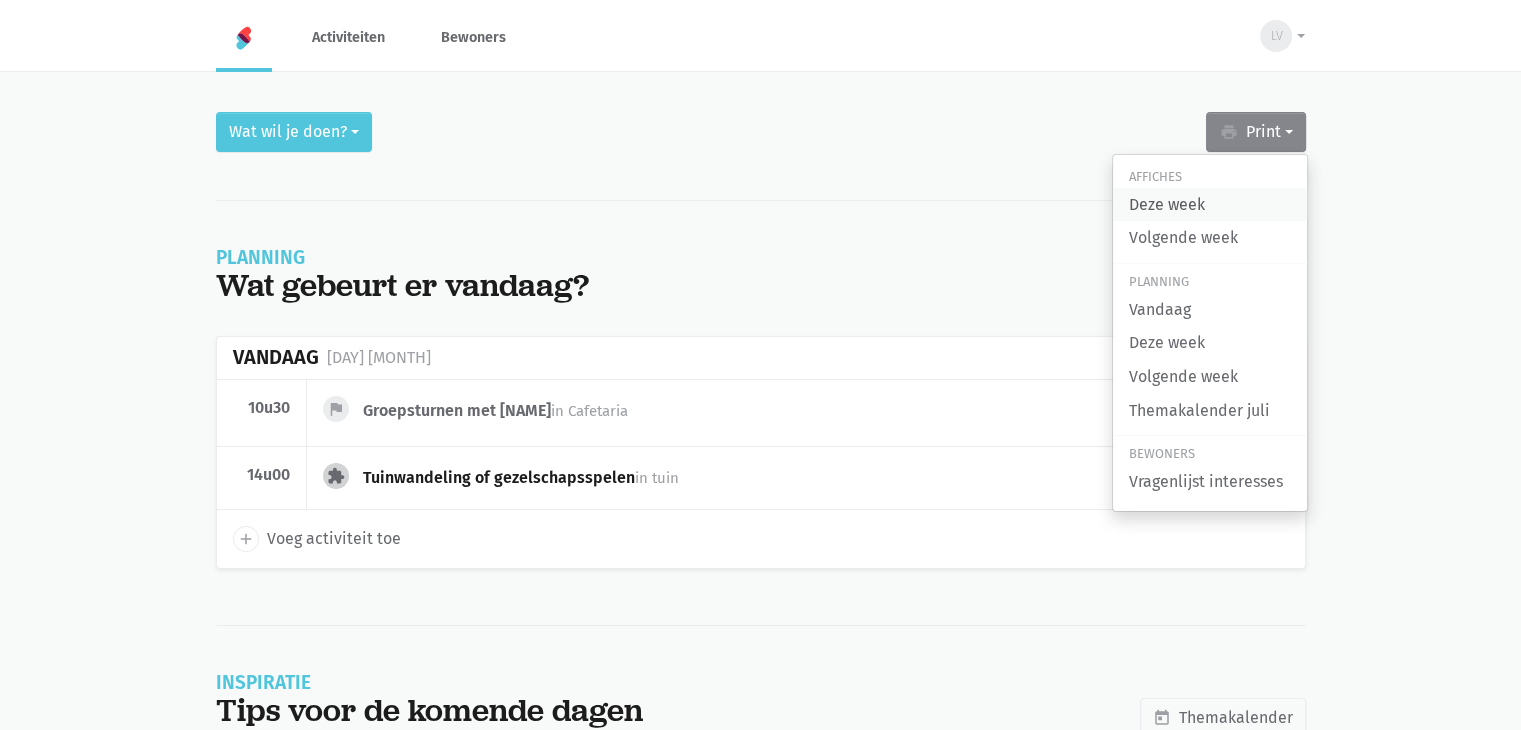 click on "Deze week" at bounding box center (1210, 205) 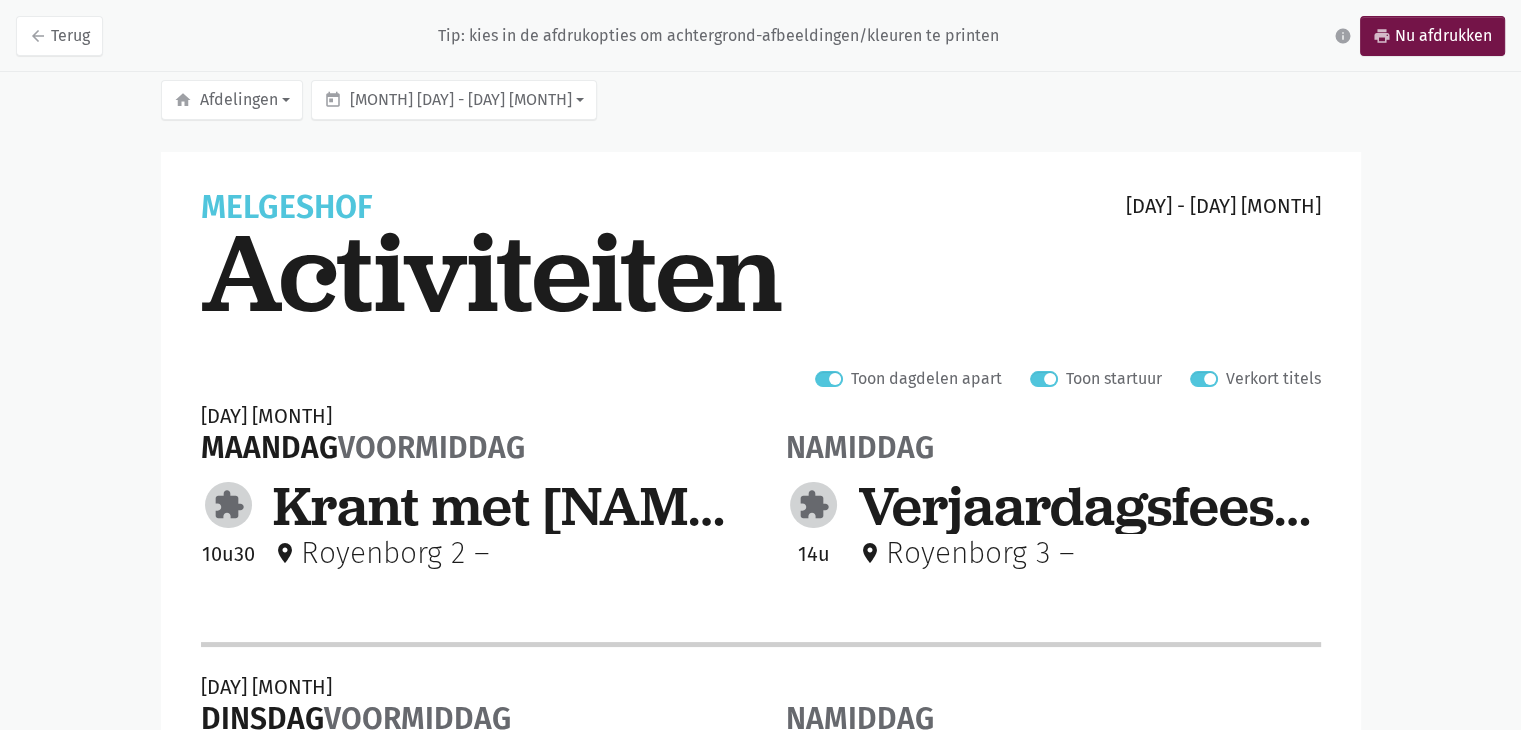 scroll, scrollTop: 0, scrollLeft: 0, axis: both 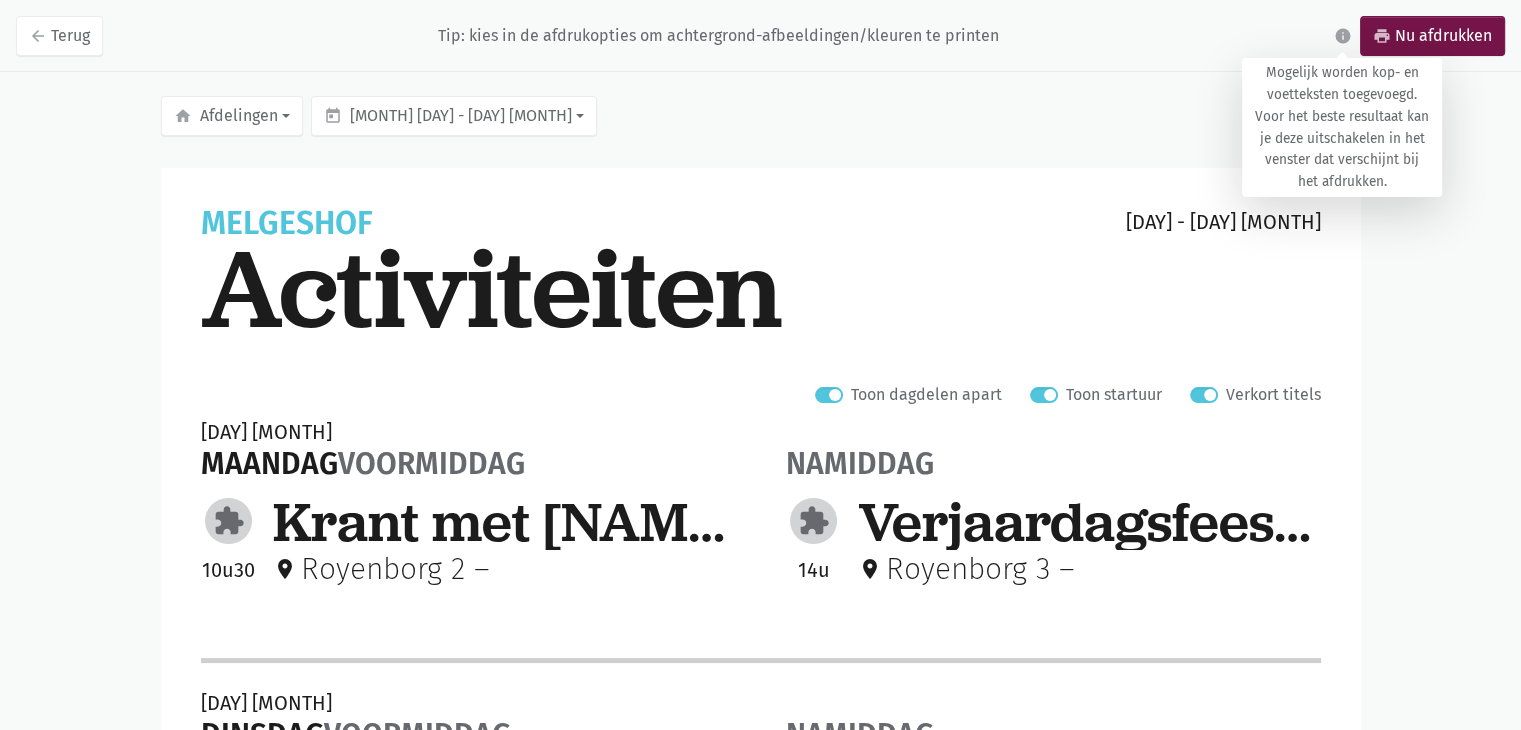 click on "info" at bounding box center (1343, 36) 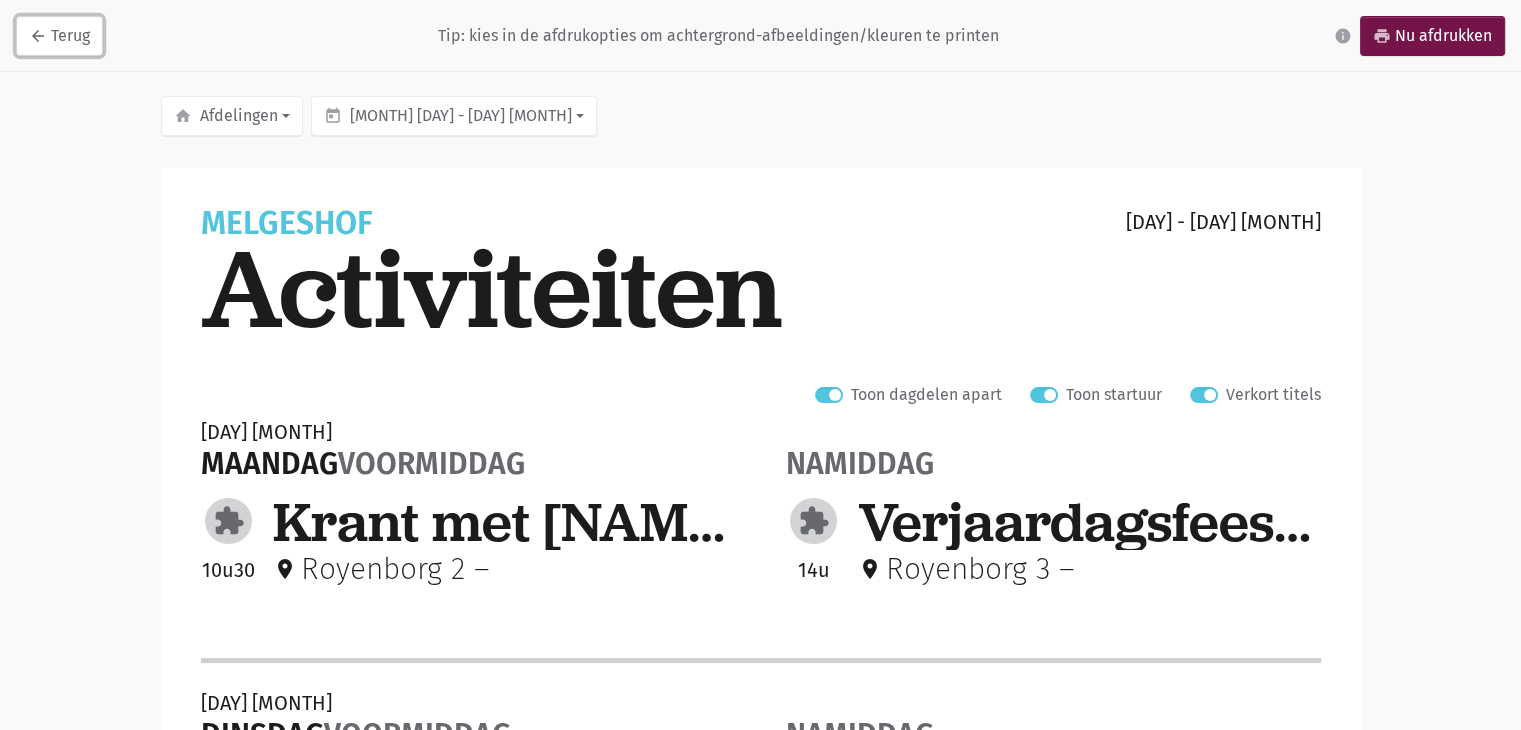 click on "arrow_back
Terug" at bounding box center (59, 36) 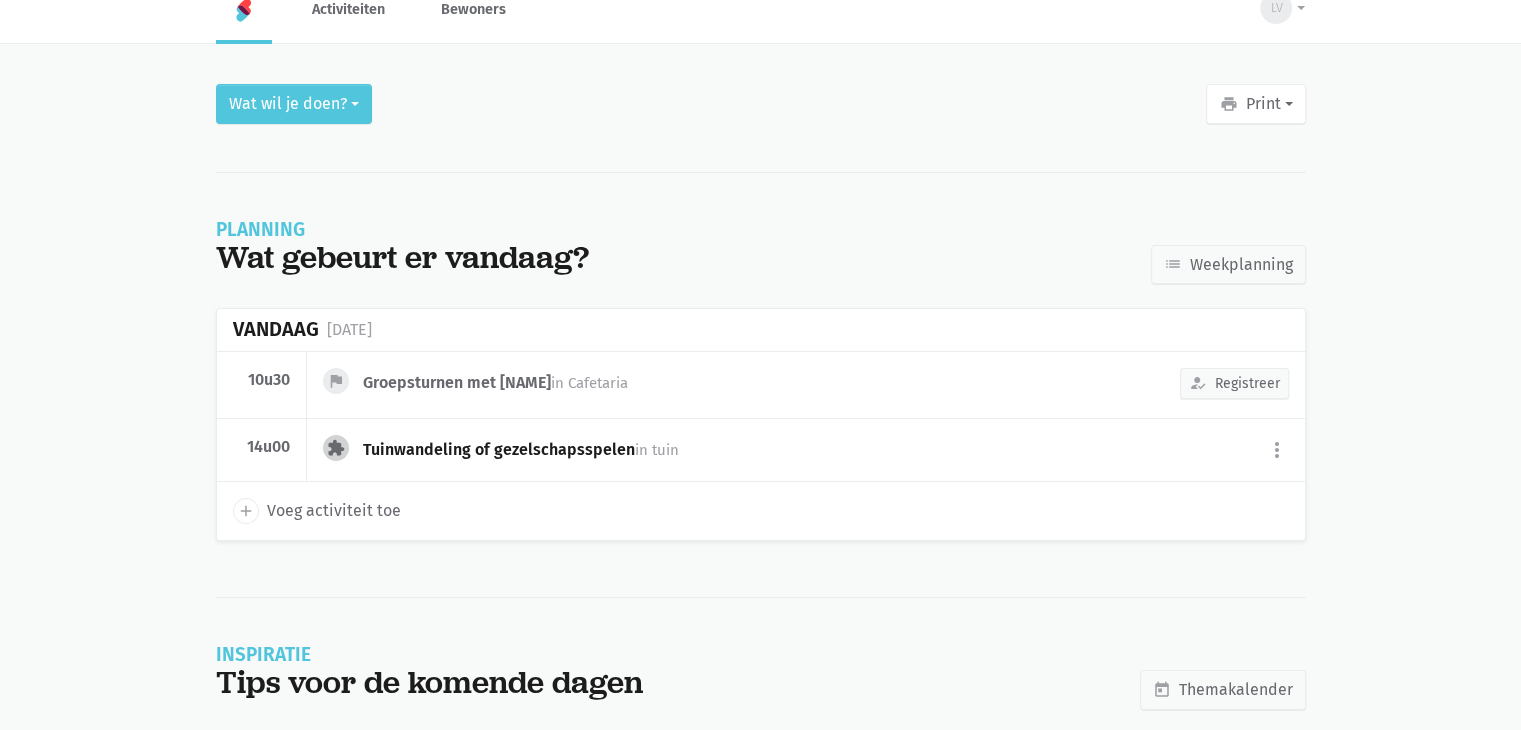 scroll, scrollTop: 0, scrollLeft: 0, axis: both 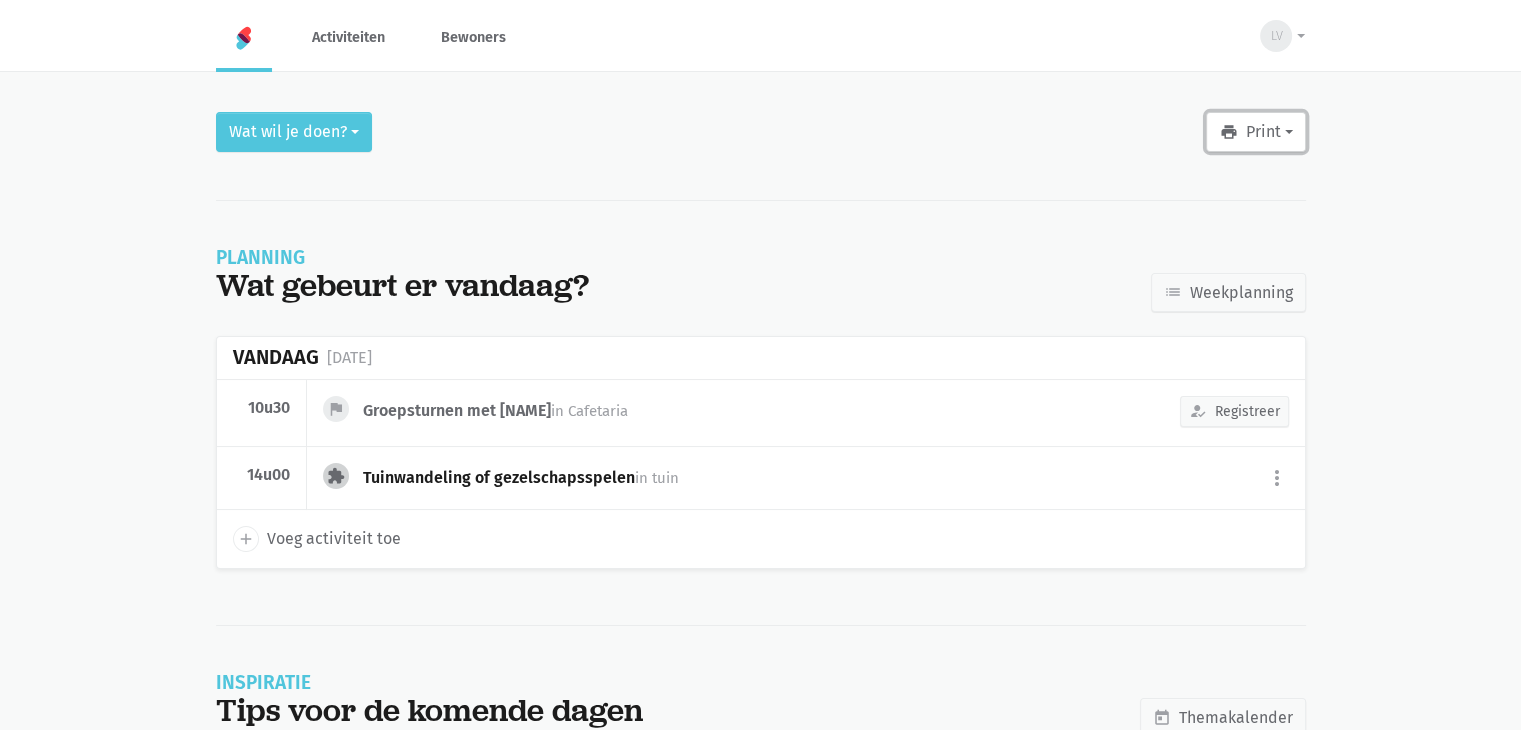 click on "print
Print" at bounding box center (1255, 132) 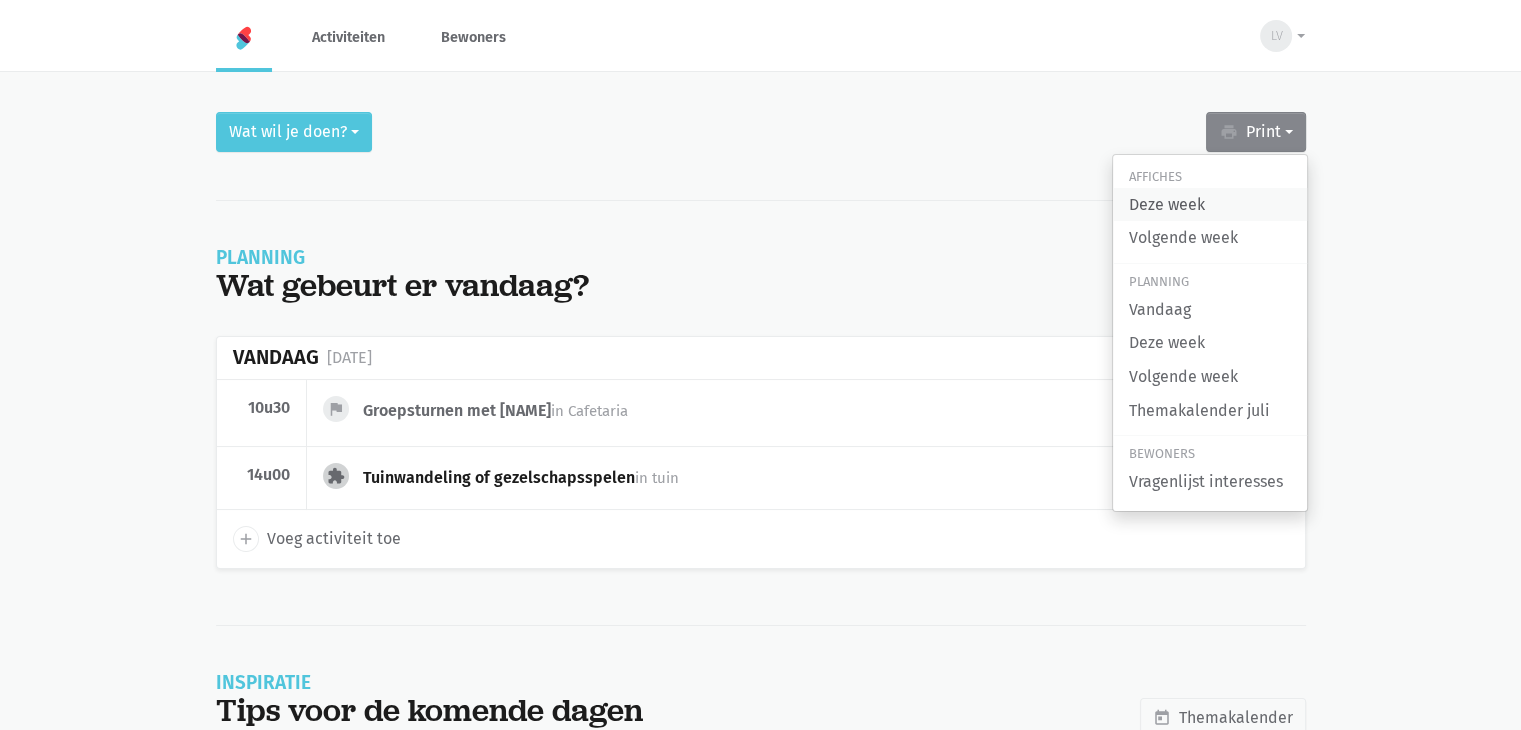 click on "Deze week" at bounding box center [1210, 205] 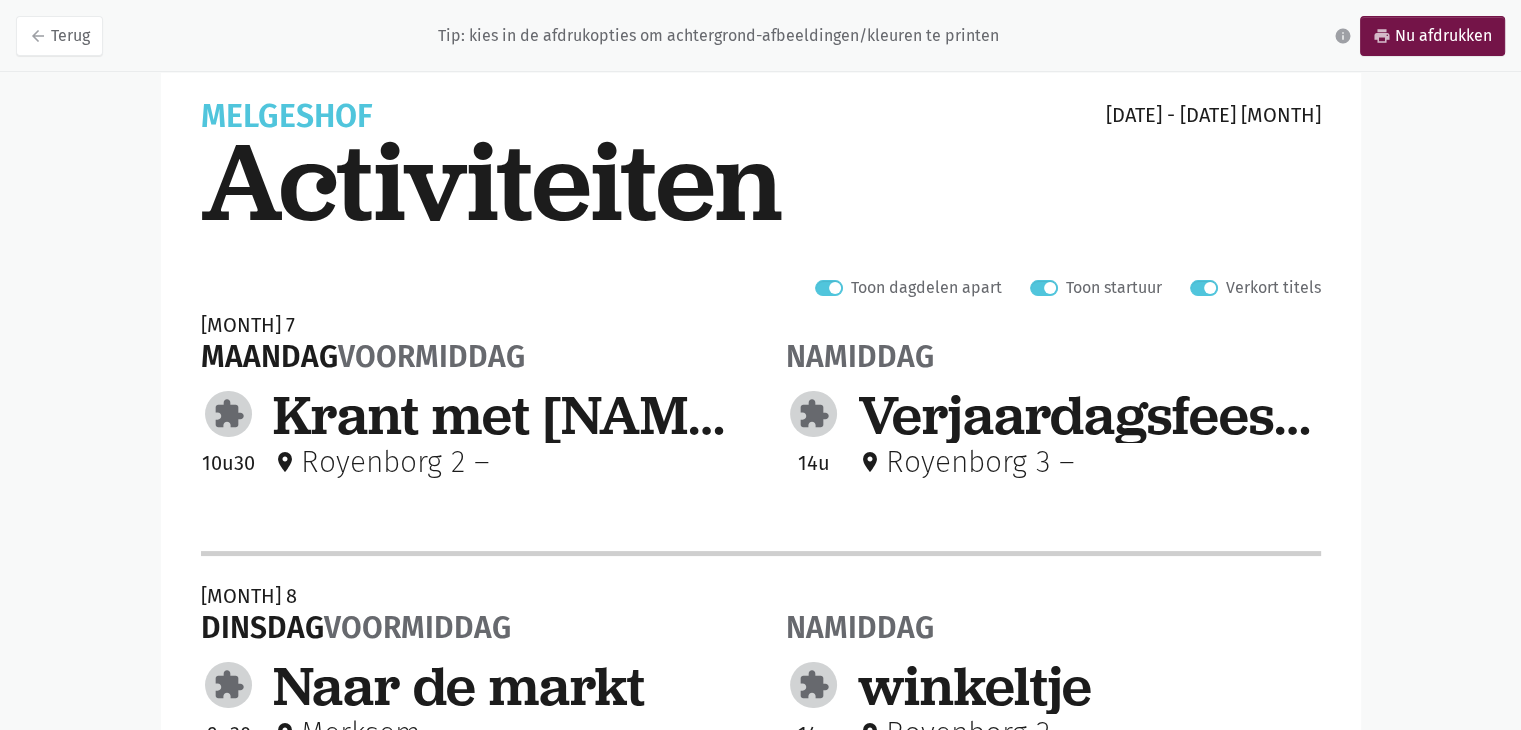 scroll, scrollTop: 300, scrollLeft: 0, axis: vertical 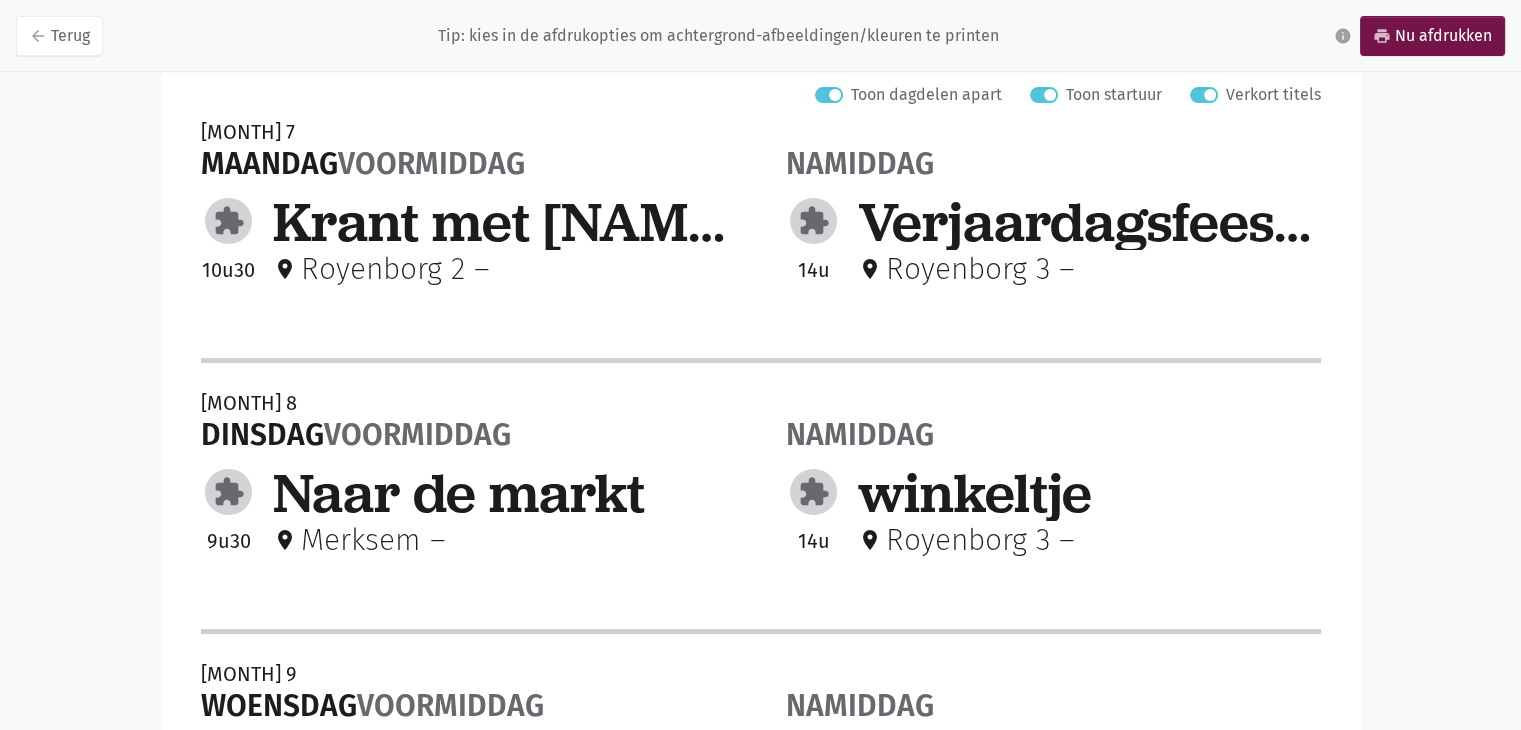 click on "Toon dagdelen apart" at bounding box center (926, 95) 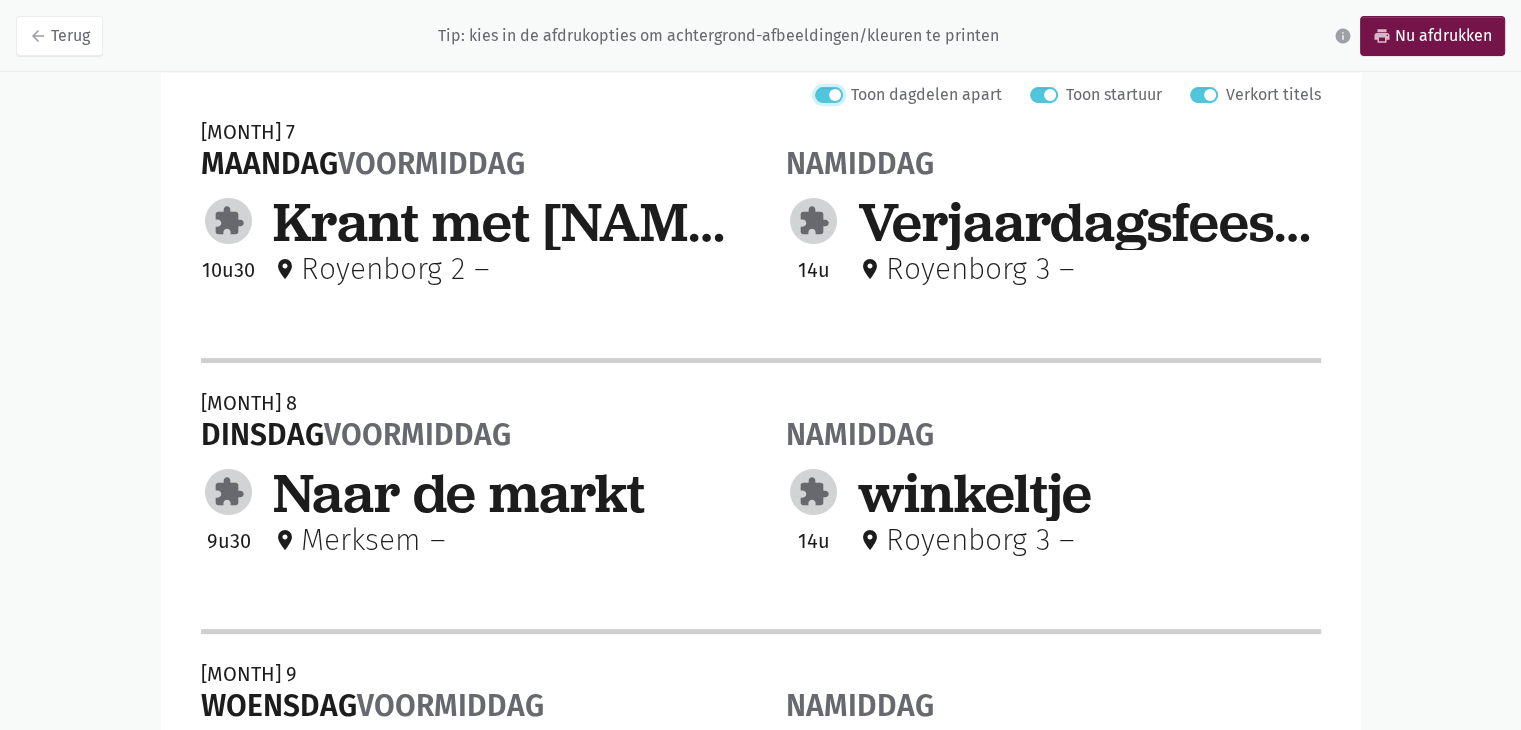 click on "Toon dagdelen apart" at bounding box center [823, 92] 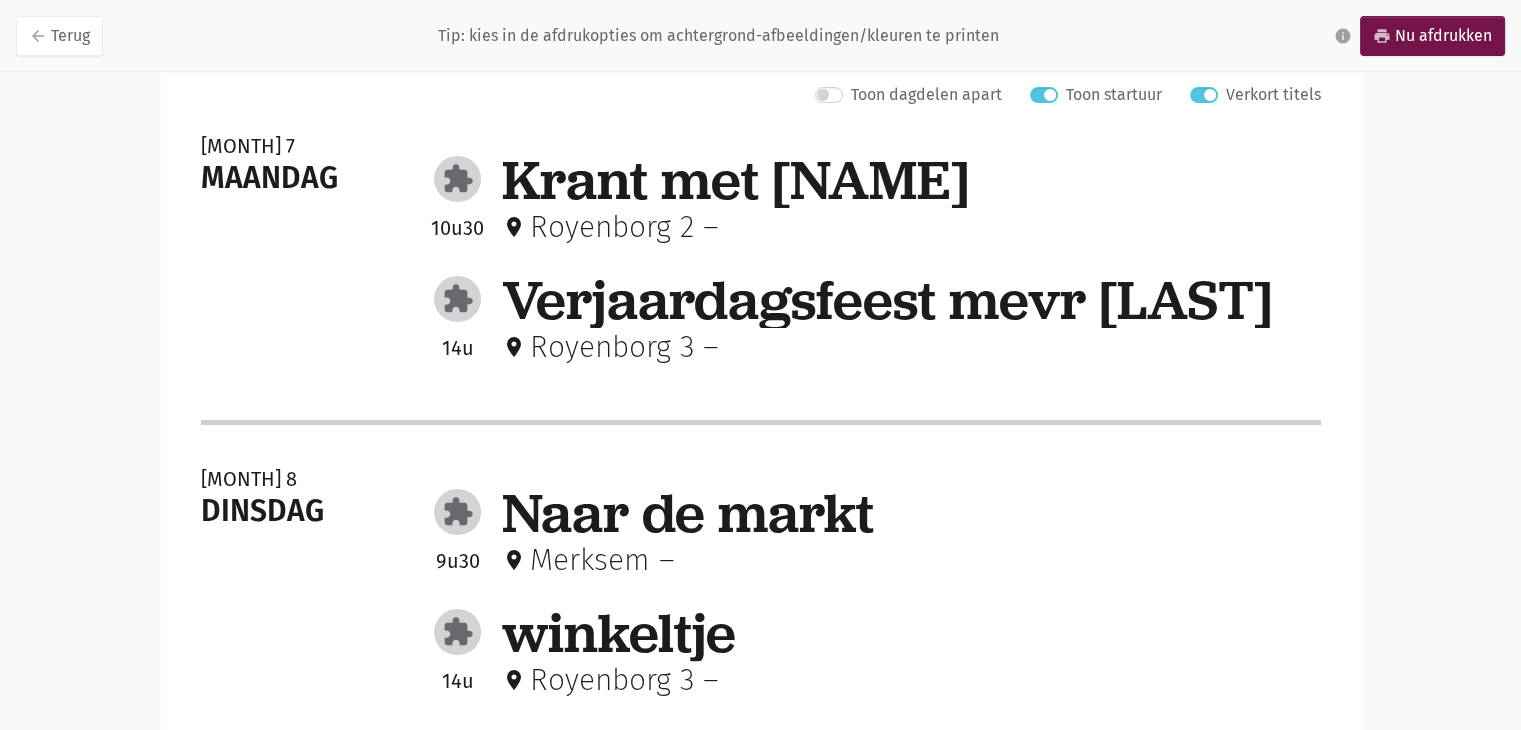 click on "Toon dagdelen apart" at bounding box center [926, 95] 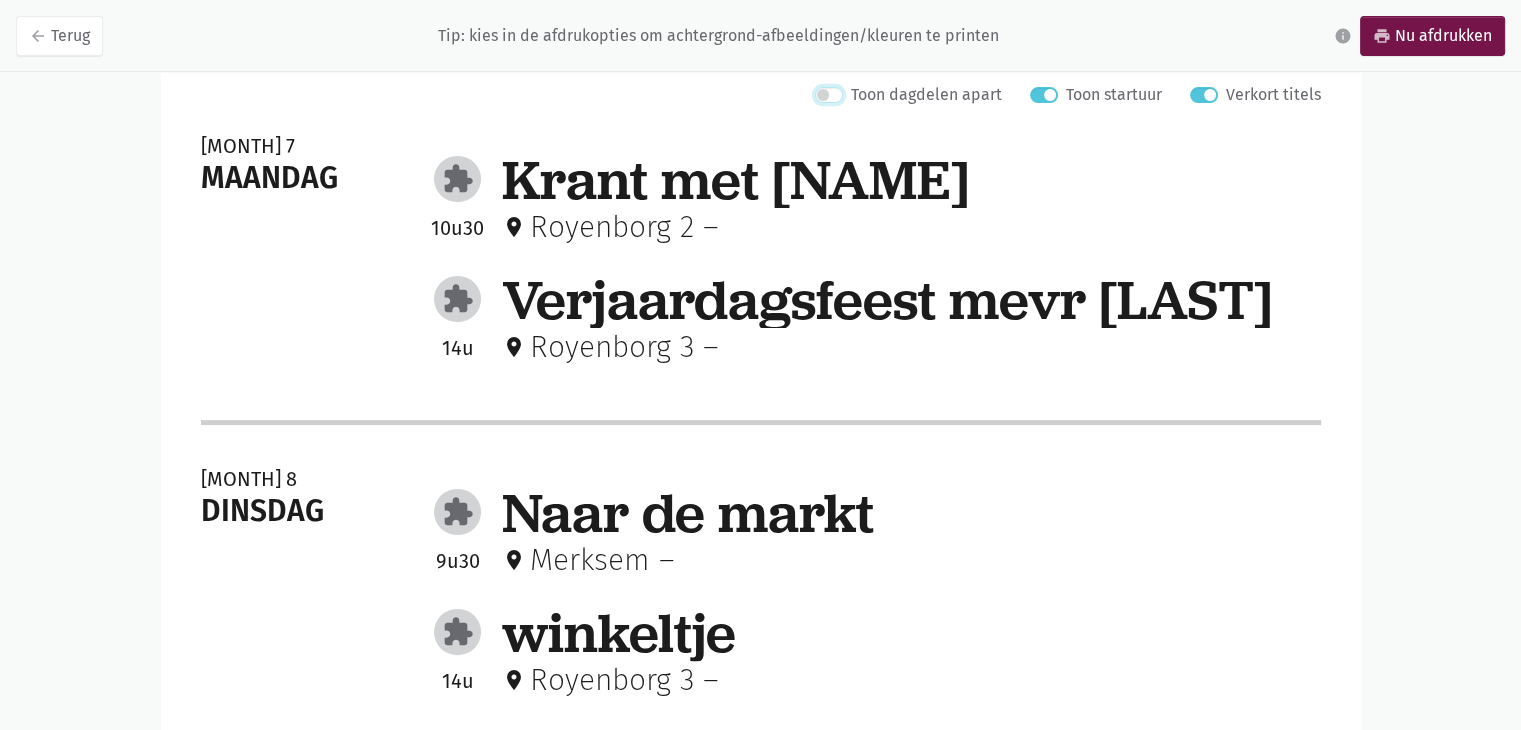 checkbox on "true" 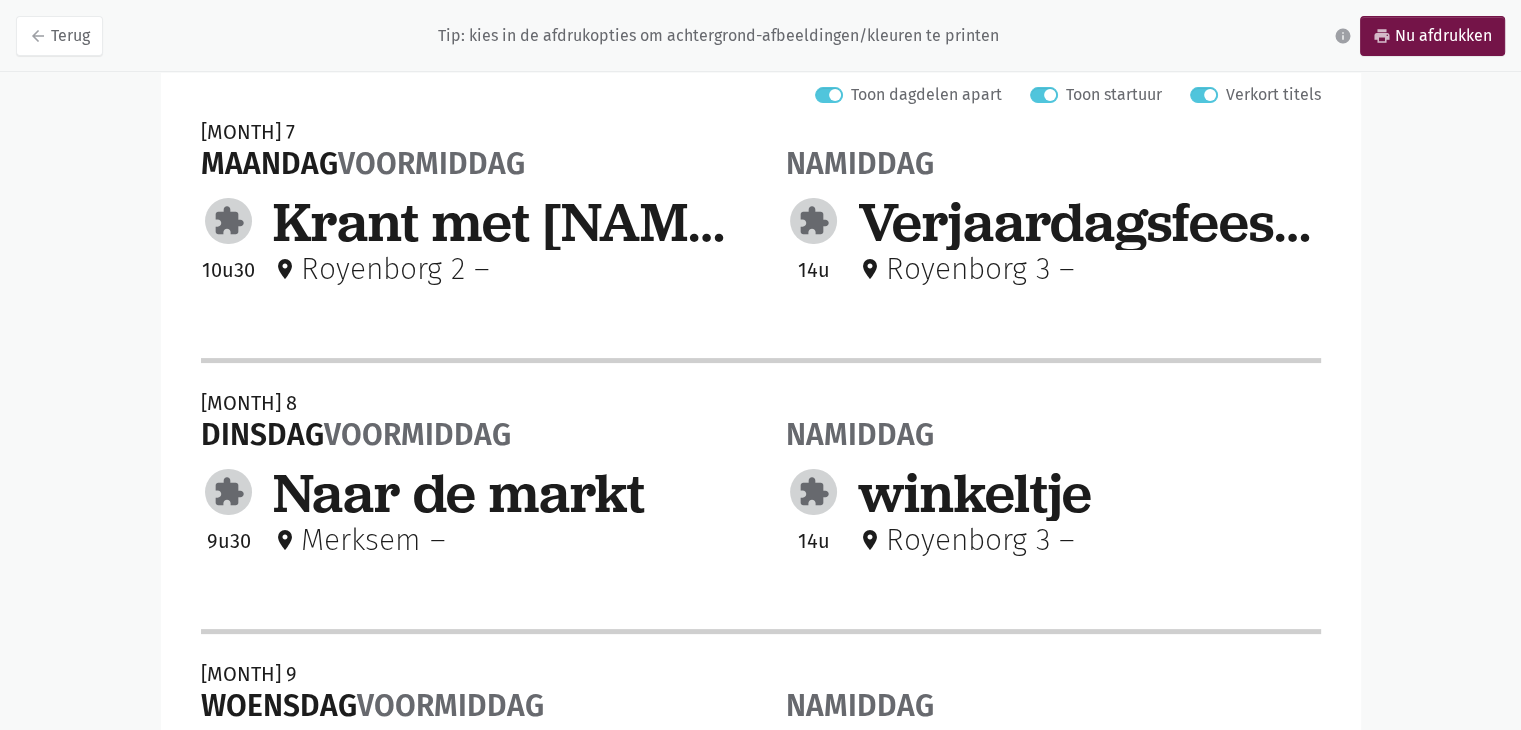 click on "Toon startuur" at bounding box center (1114, 95) 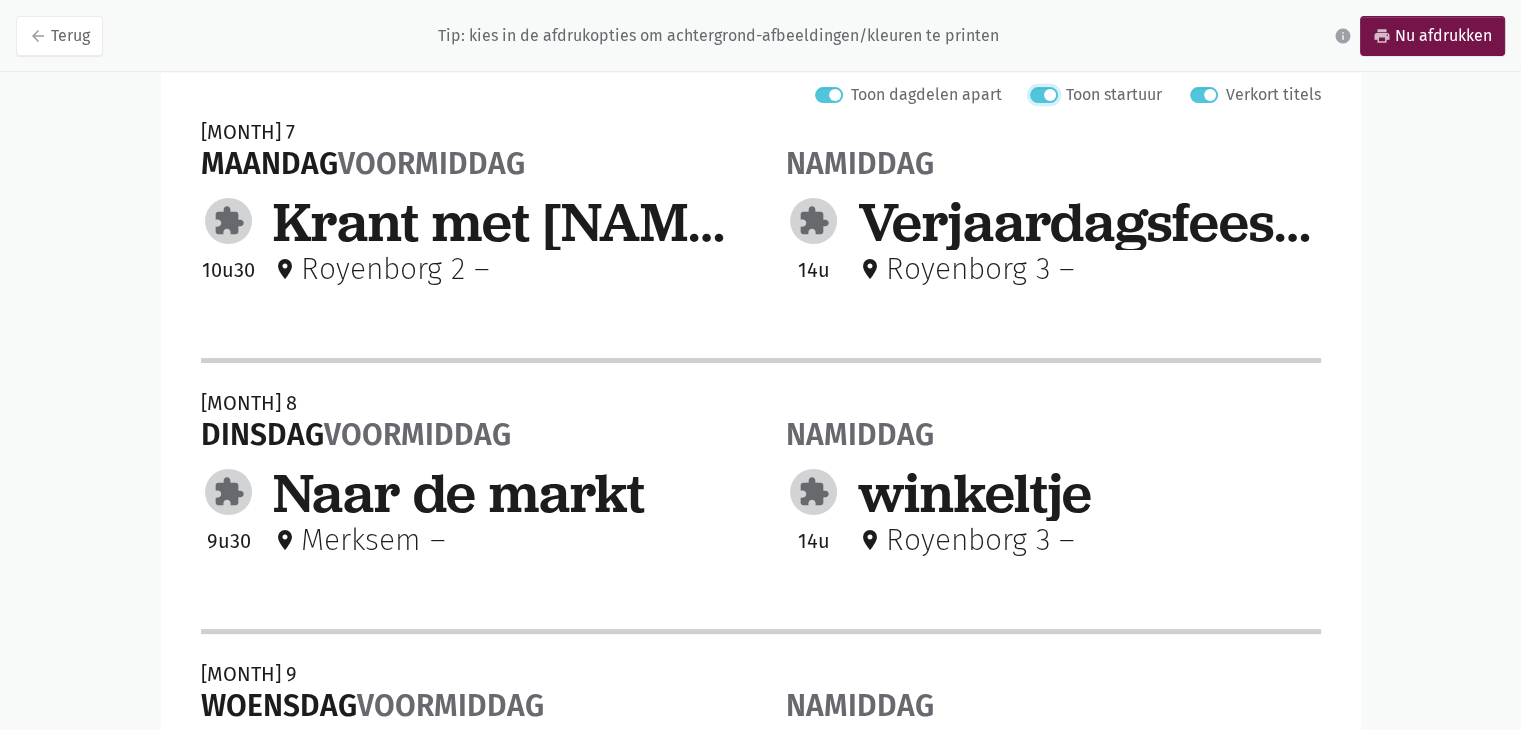 click on "Toon startuur" at bounding box center [1038, 92] 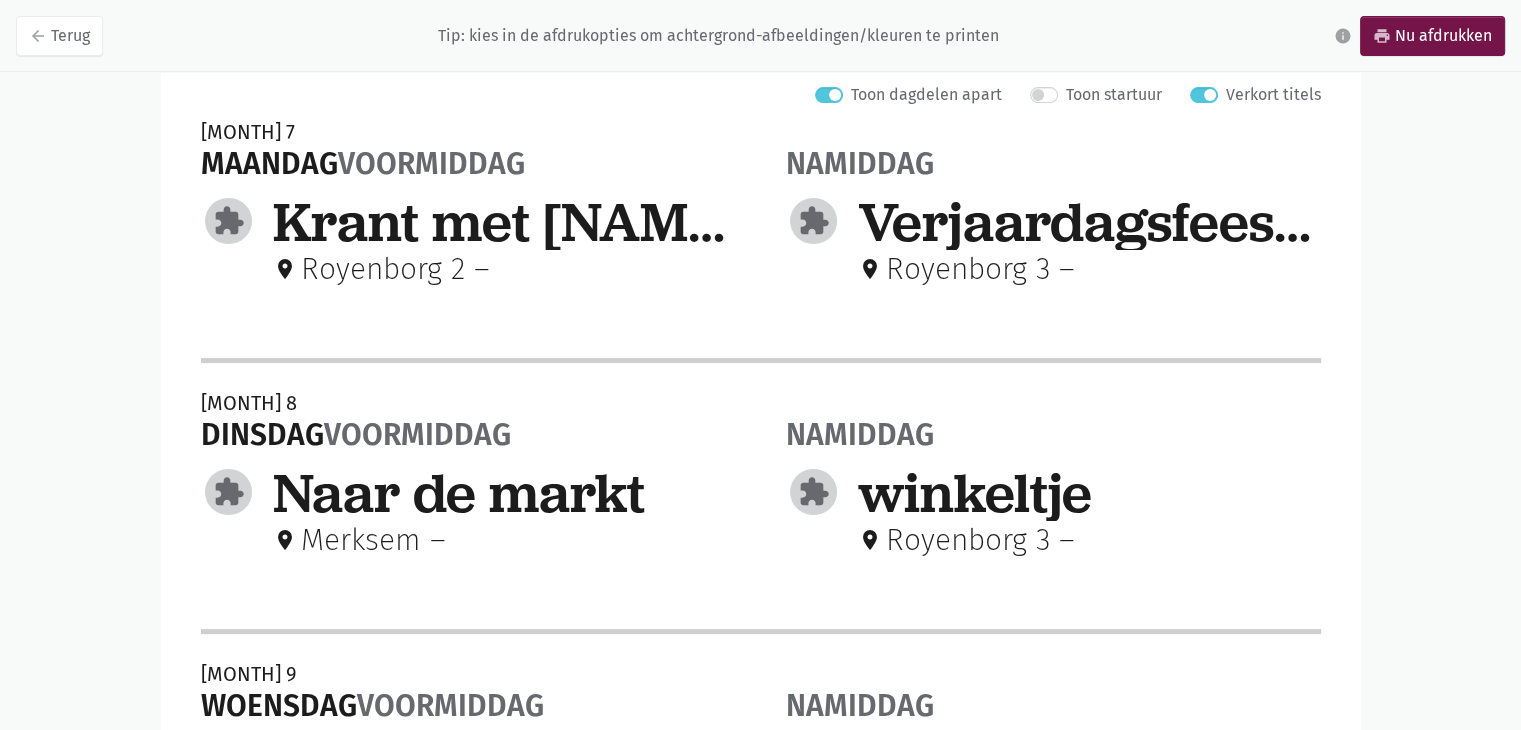 click on "Toon startuur" at bounding box center (1114, 95) 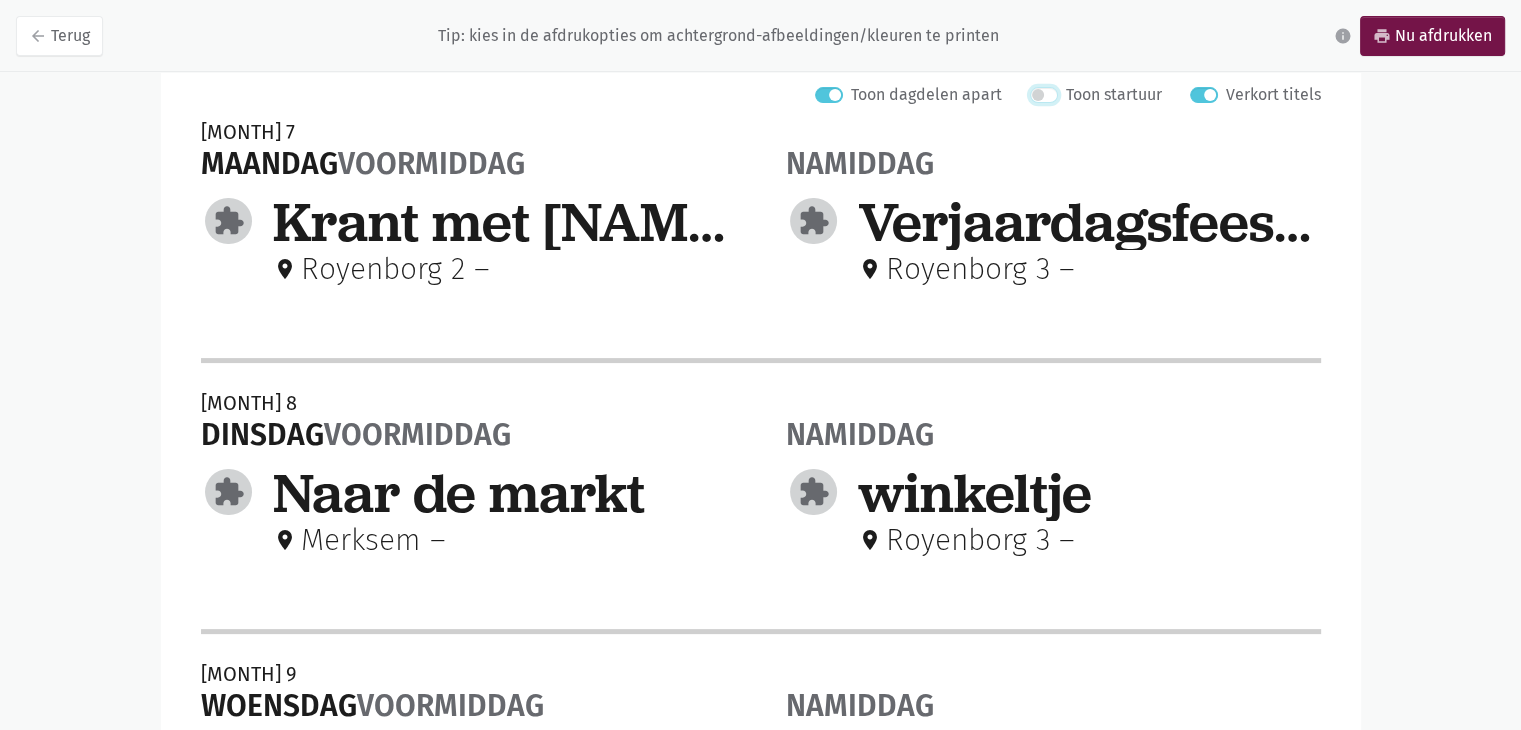 checkbox on "true" 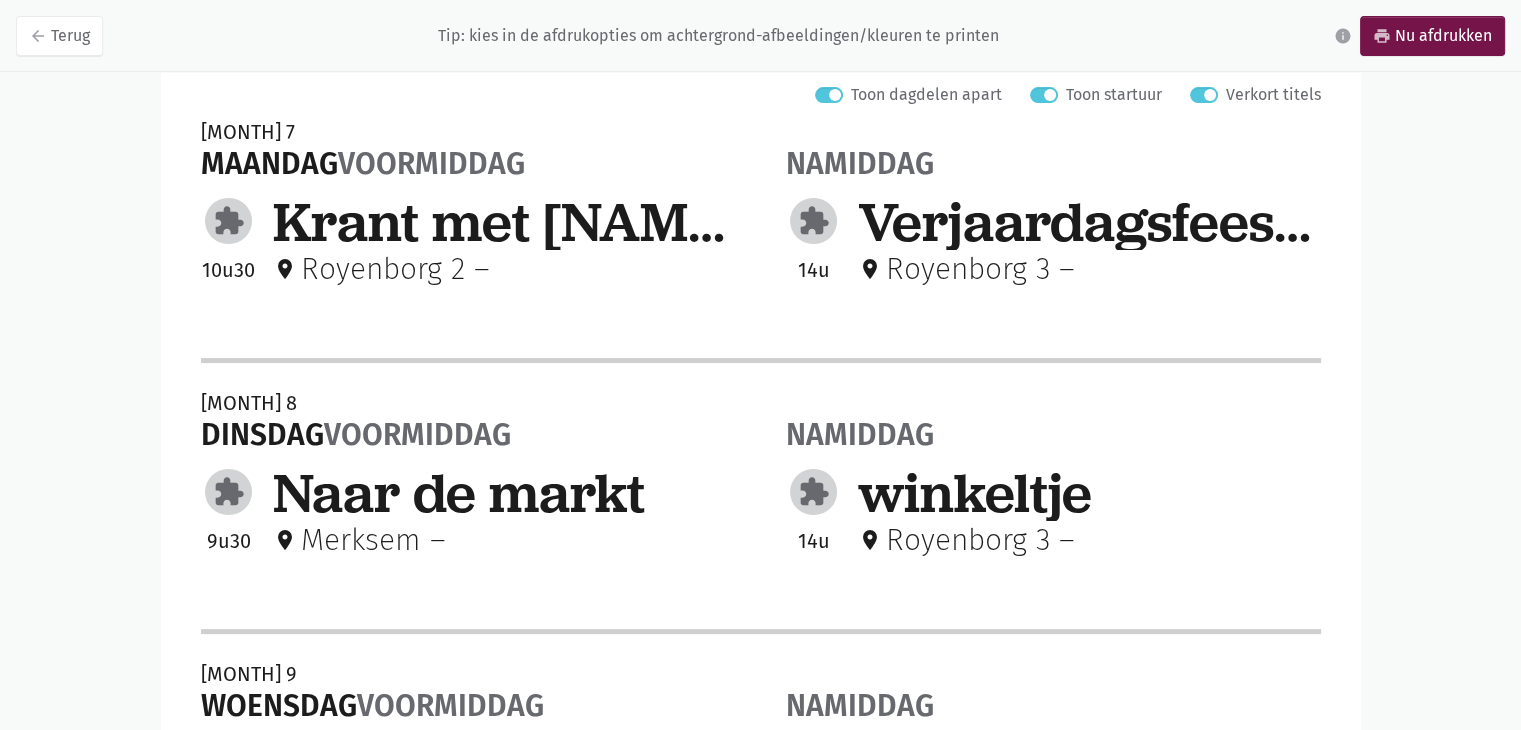 click on "Verkort titels" at bounding box center [1273, 95] 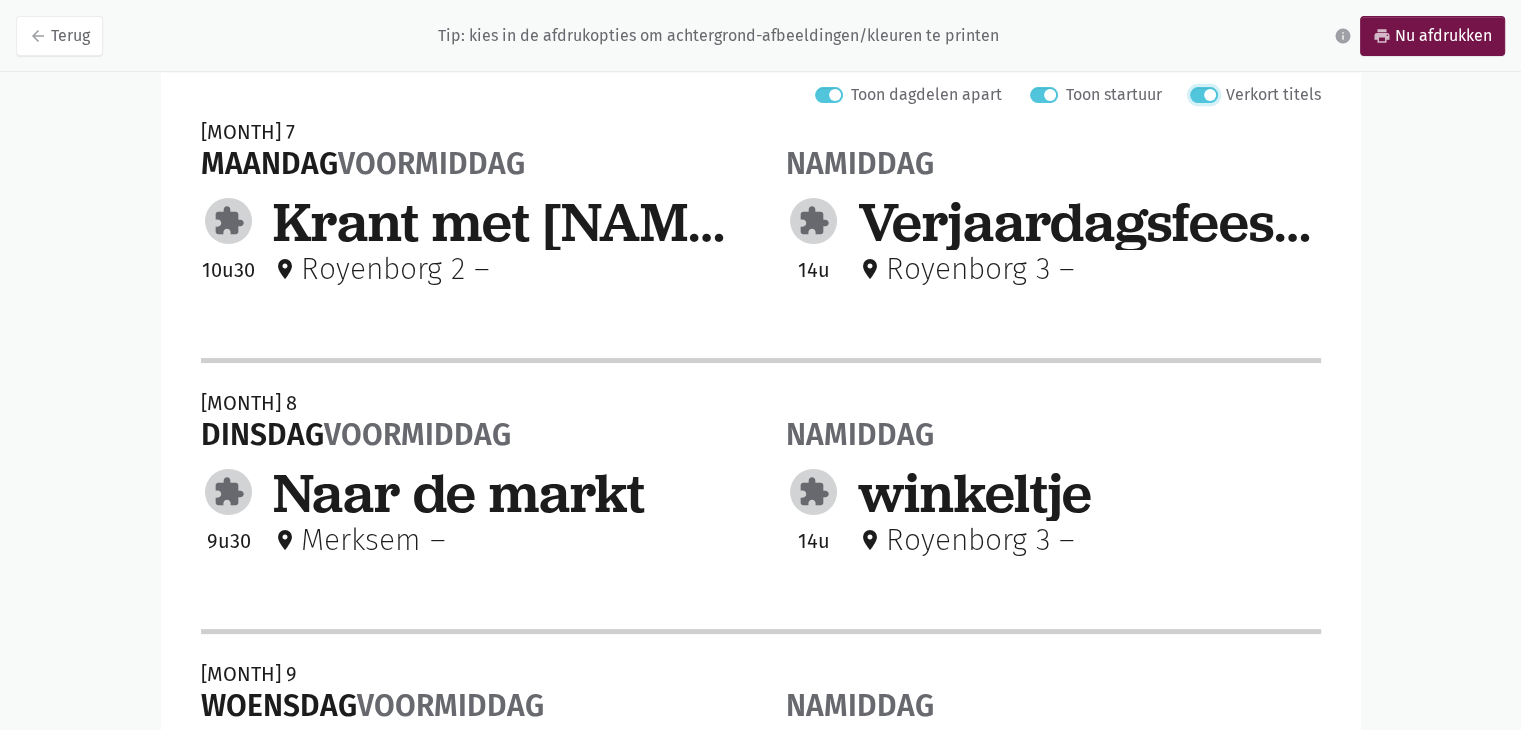 click on "Verkort titels" at bounding box center (1198, 92) 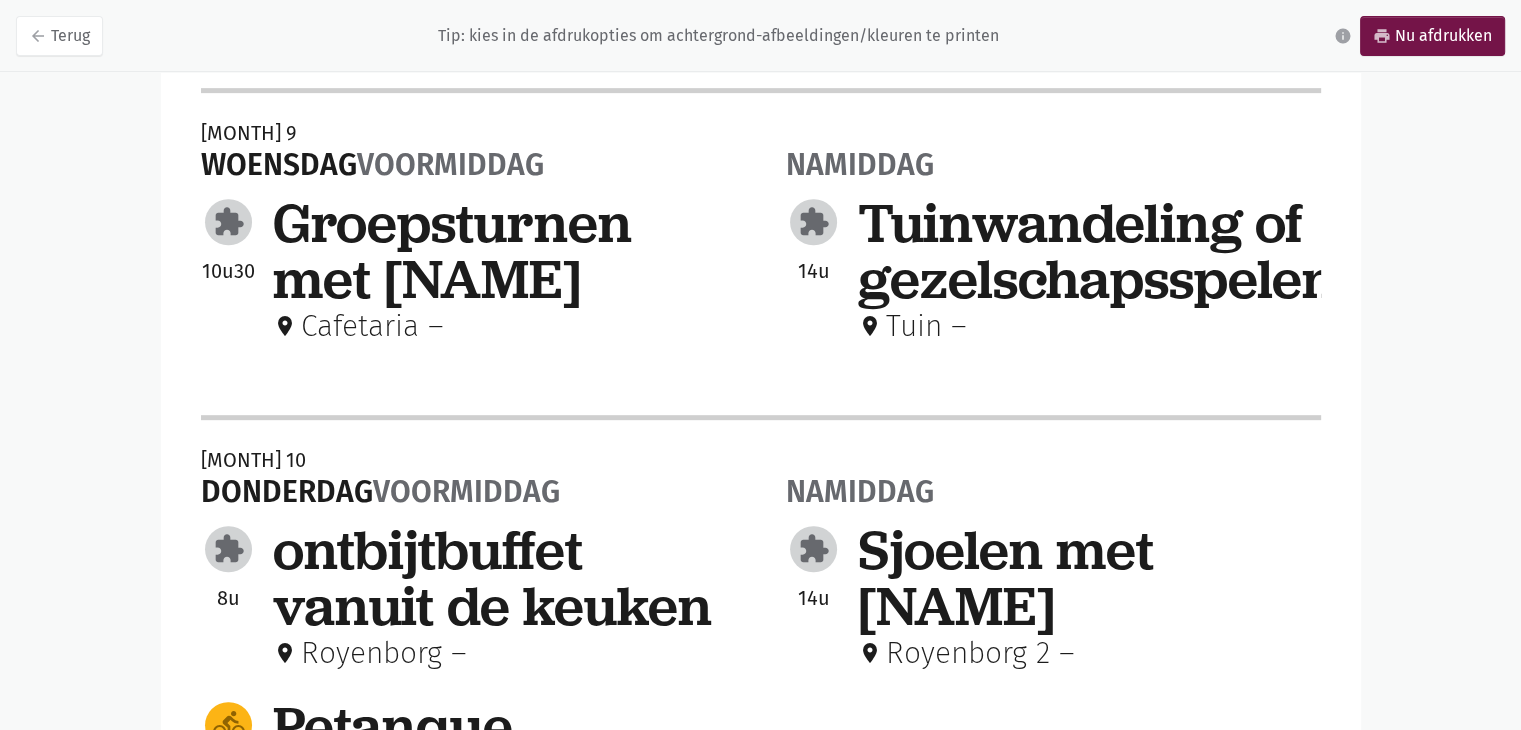 scroll, scrollTop: 697, scrollLeft: 0, axis: vertical 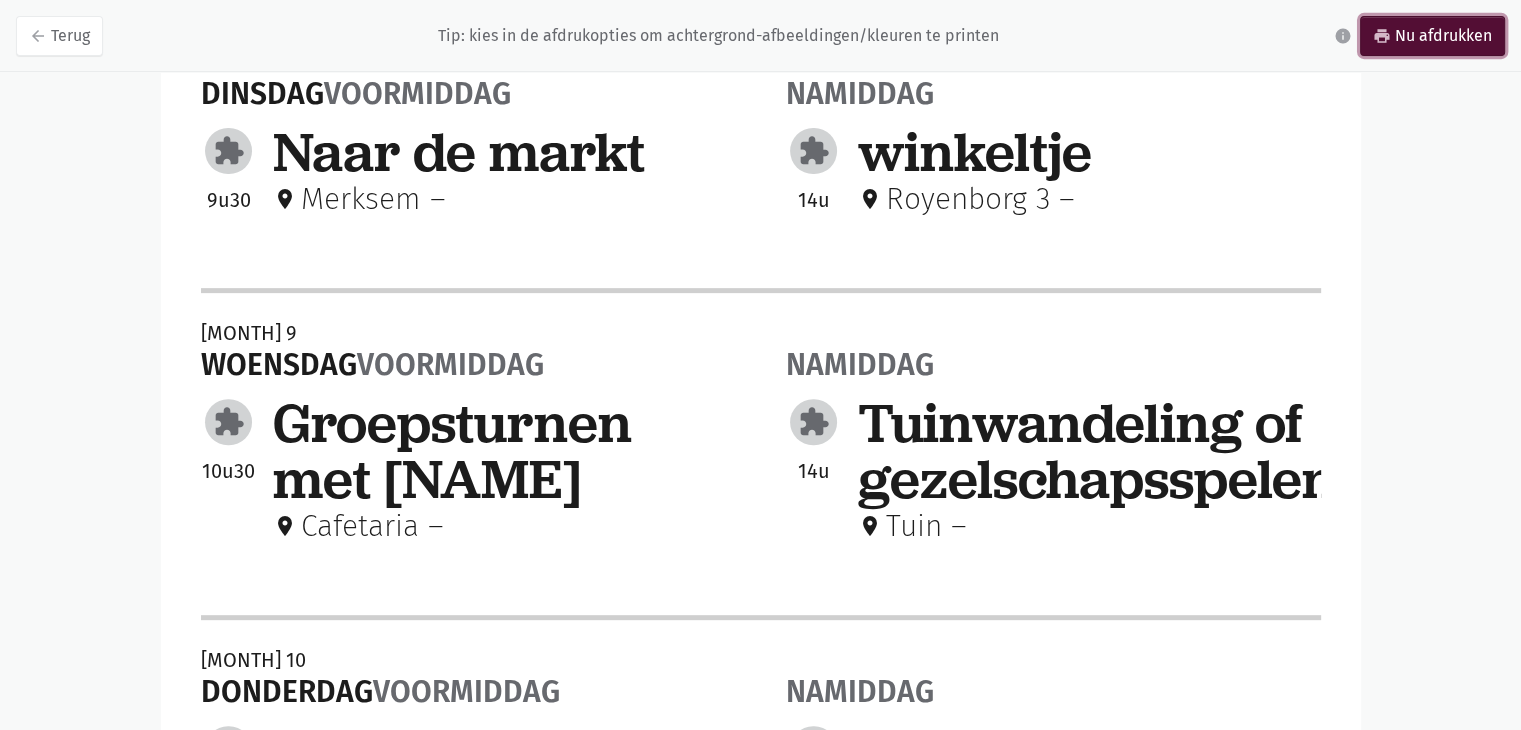 click on "print
Nu afdrukken" at bounding box center [1432, 36] 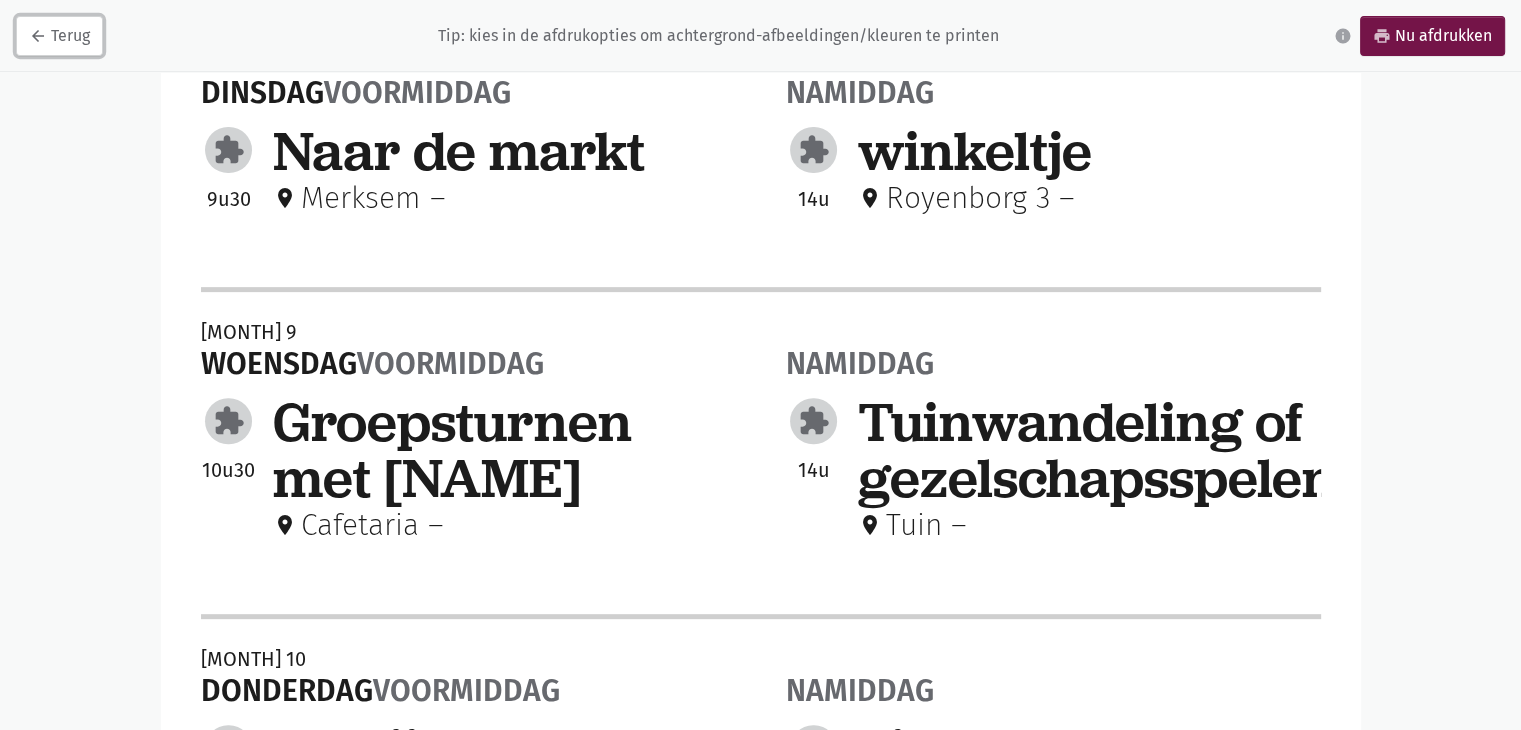 click on "arrow_back" at bounding box center [38, 36] 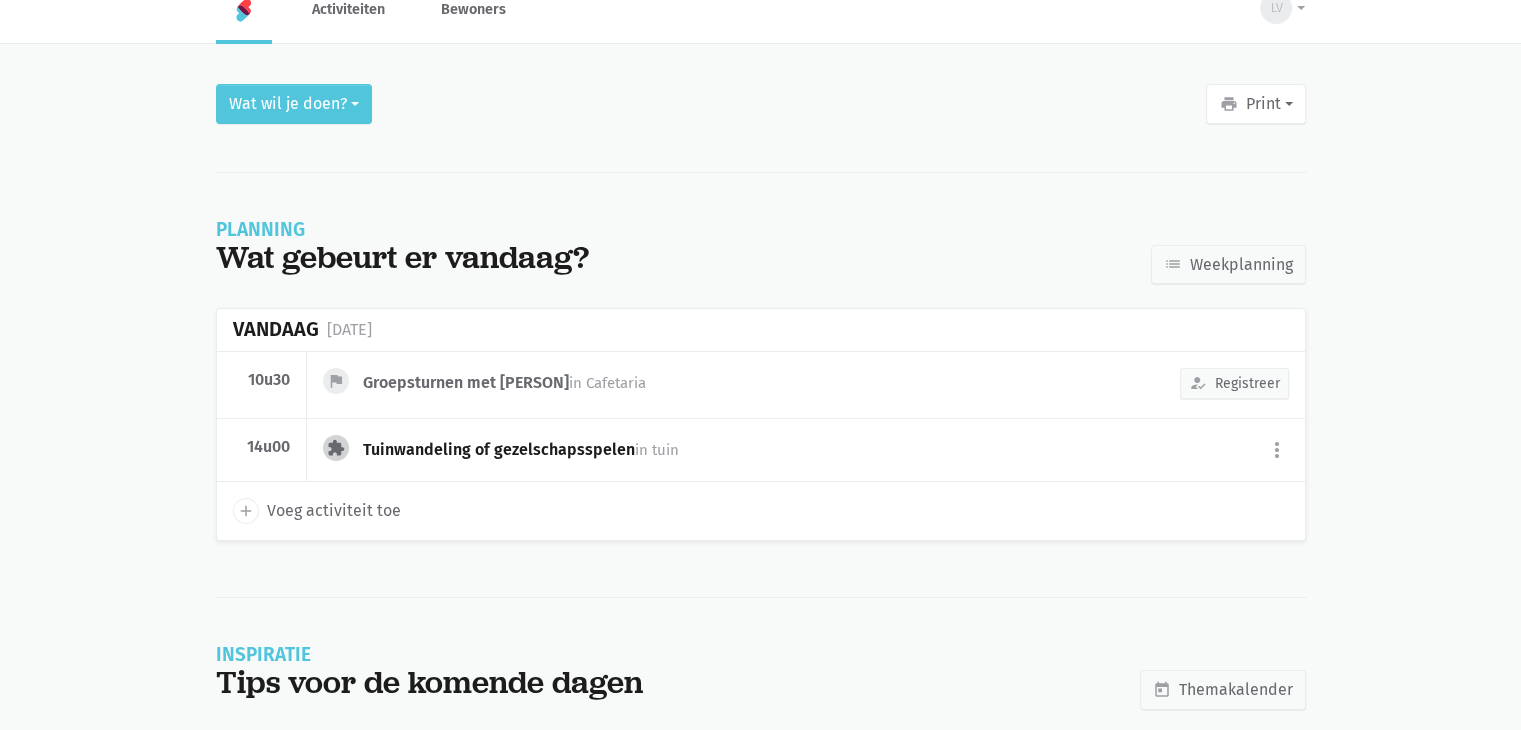 scroll, scrollTop: 44, scrollLeft: 0, axis: vertical 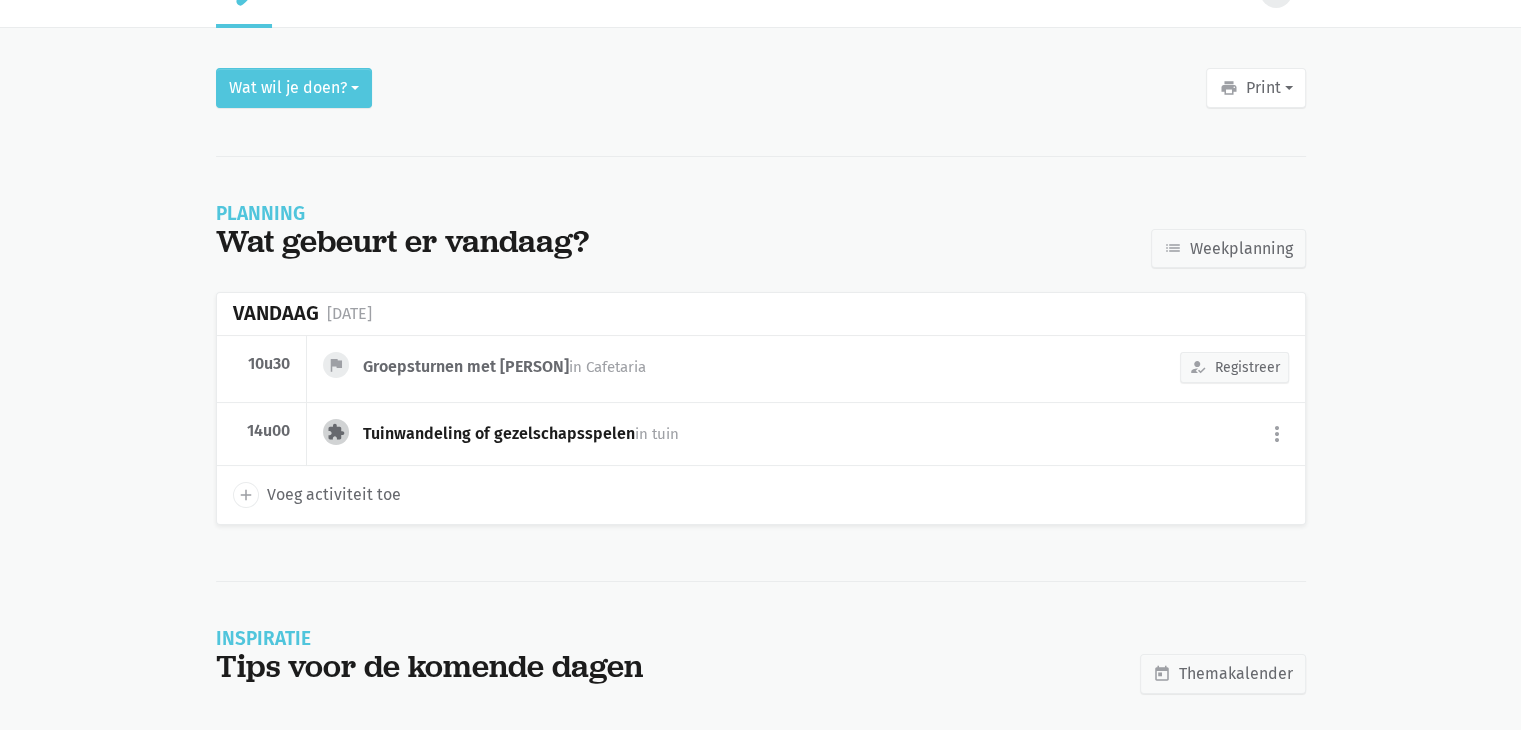 click on "LV
Laura Van Gool
Melgeshof
assignment_ind
Mijn profiel
exit_to_app
Afmelden
book groups" at bounding box center [760, 344] 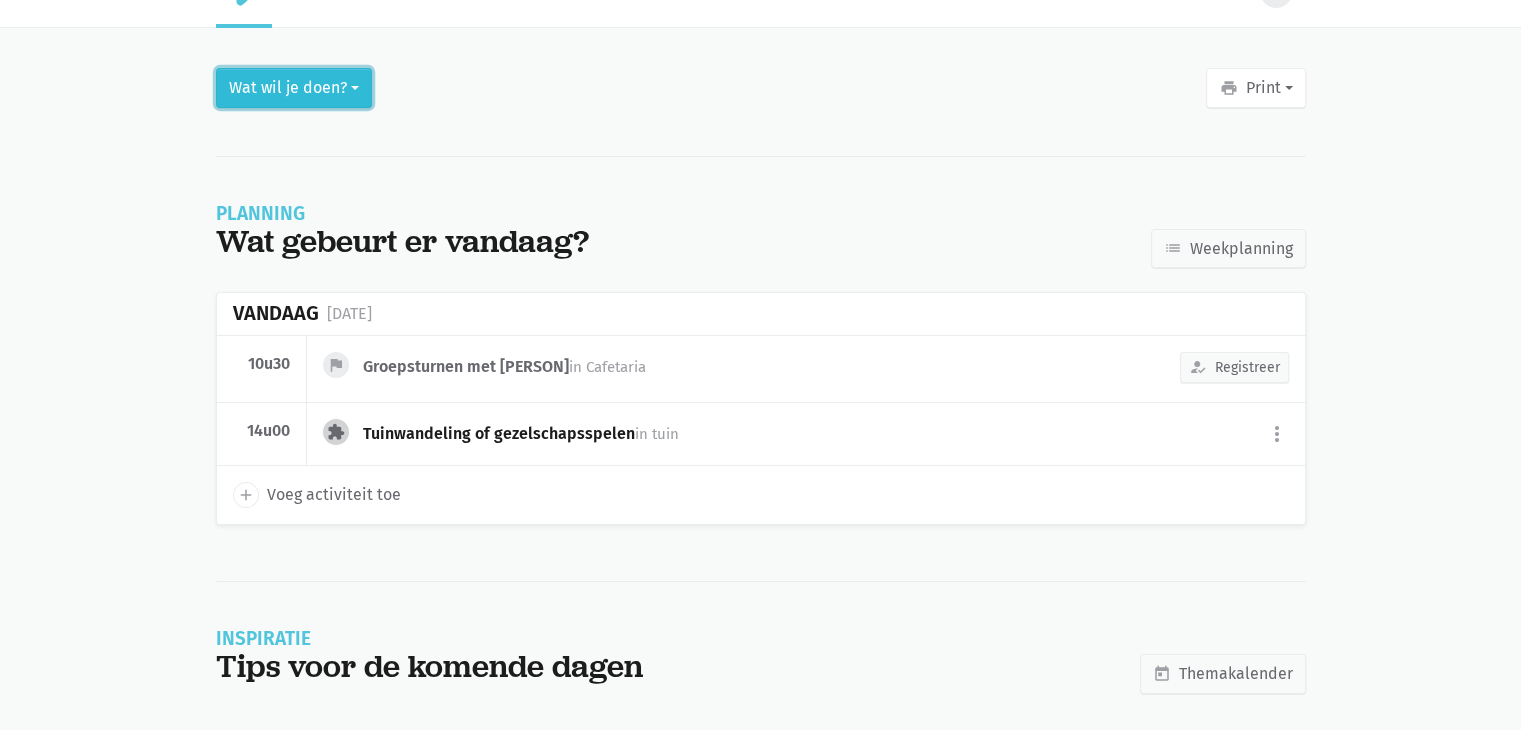 click on "Wat wil je doen?" at bounding box center (294, 88) 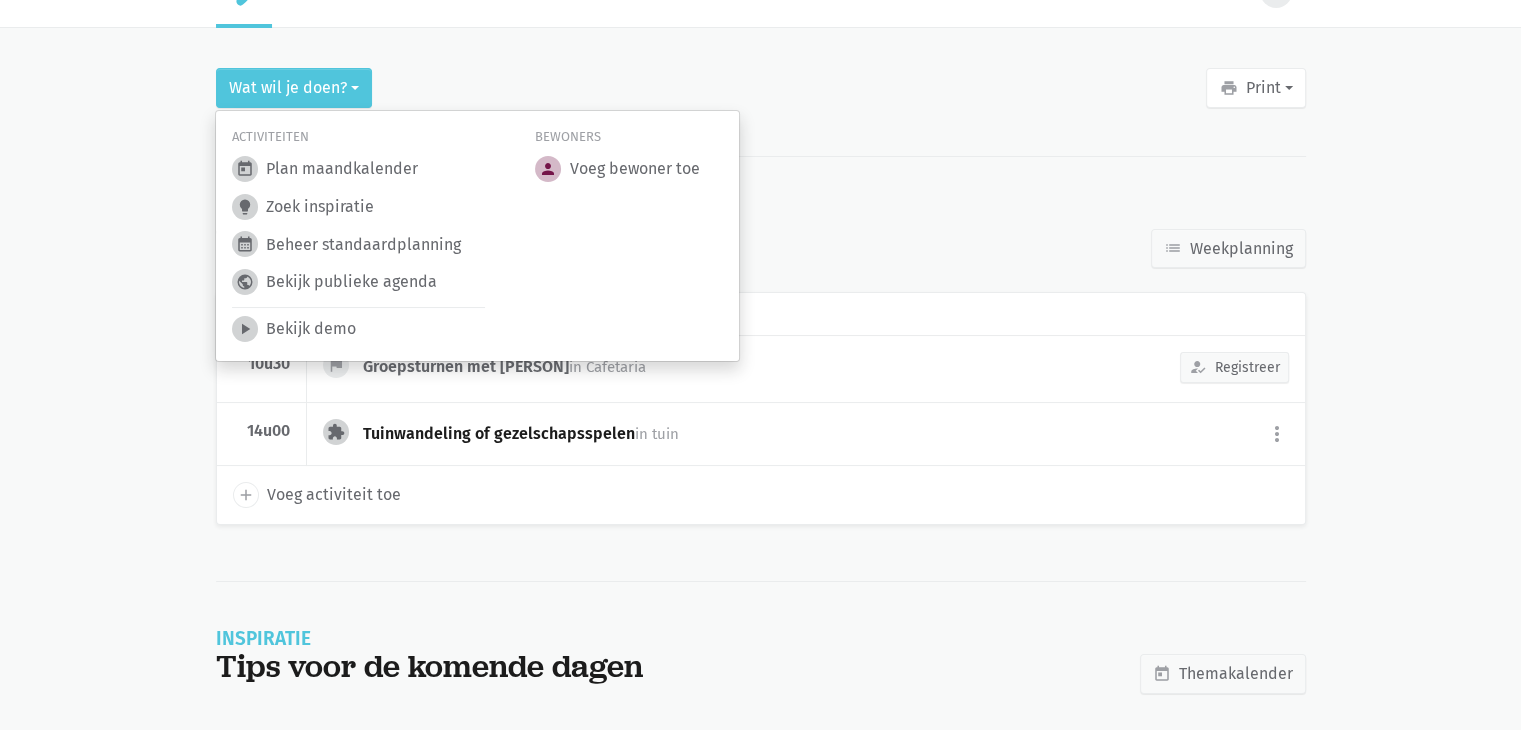 click on "Wat wil je doen?
print
Print Affiches
Deze week
Volgende week
Planning
Vandaag
Deze week
Volgende week
Themakalender juli
Bewoners
Vragenlijst interesses
Activiteiten
today
Plan maandkalender
lightbulb
Zoek inspiratie" at bounding box center (761, 400) 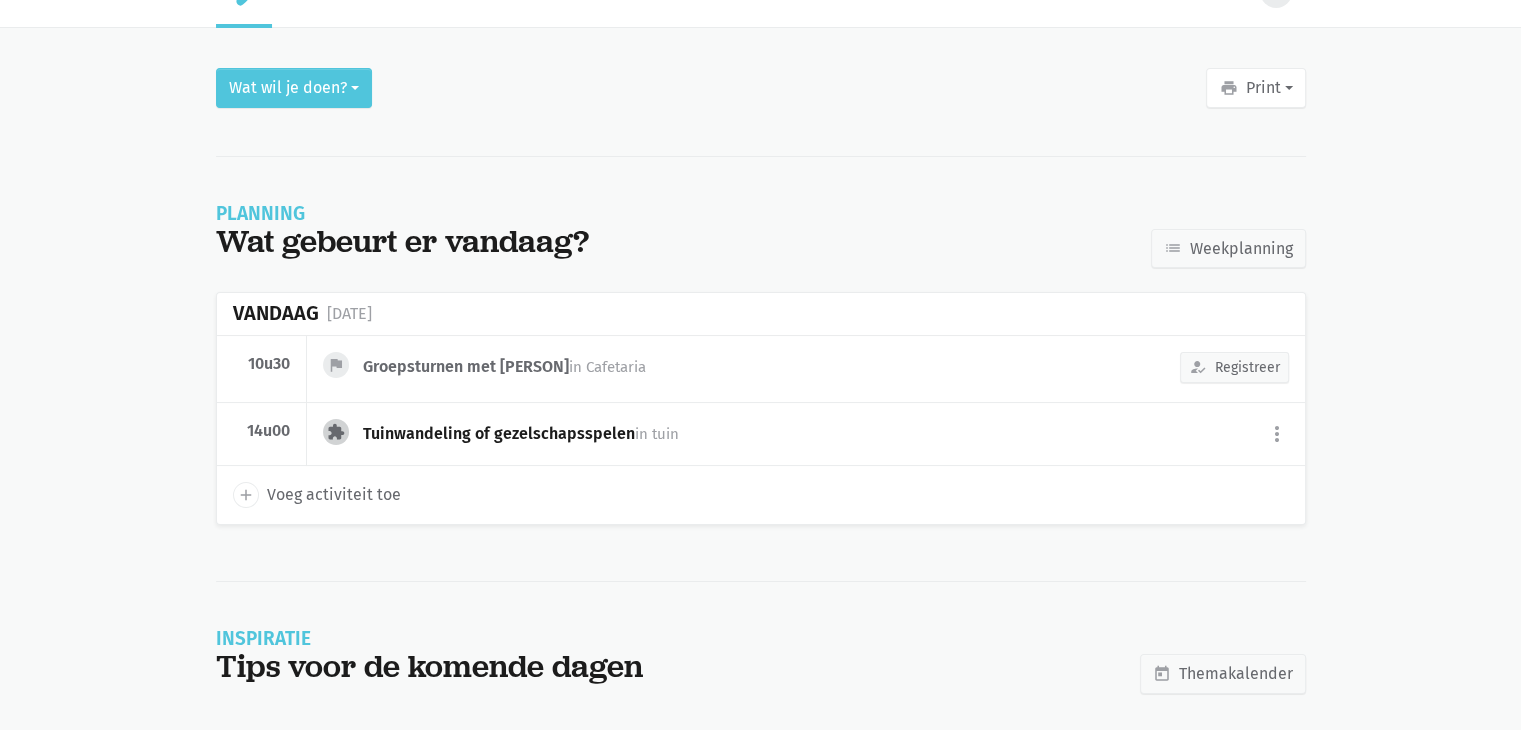 click on "Tips voor de komende dagen" at bounding box center (429, 666) 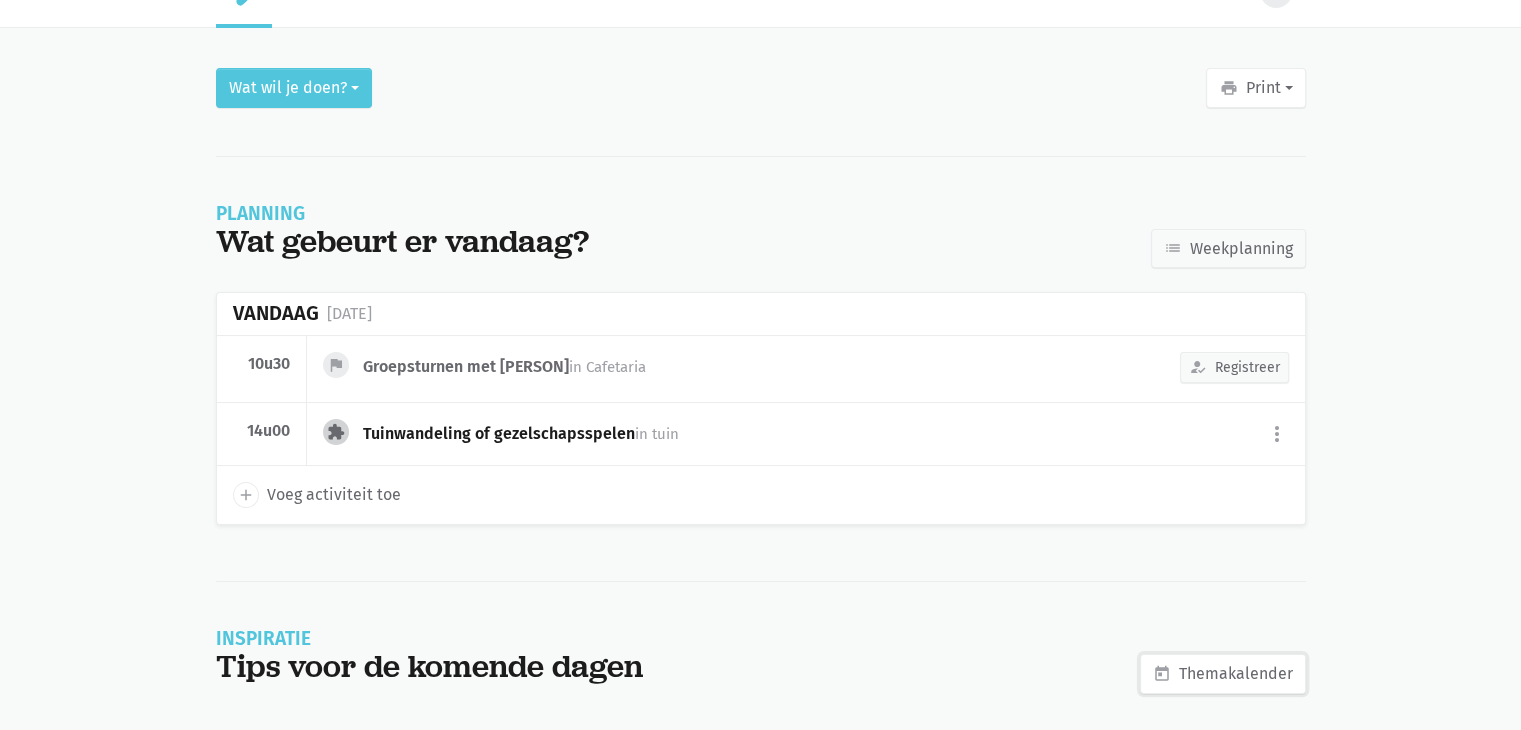click on "today
Themakalender" at bounding box center [1223, 674] 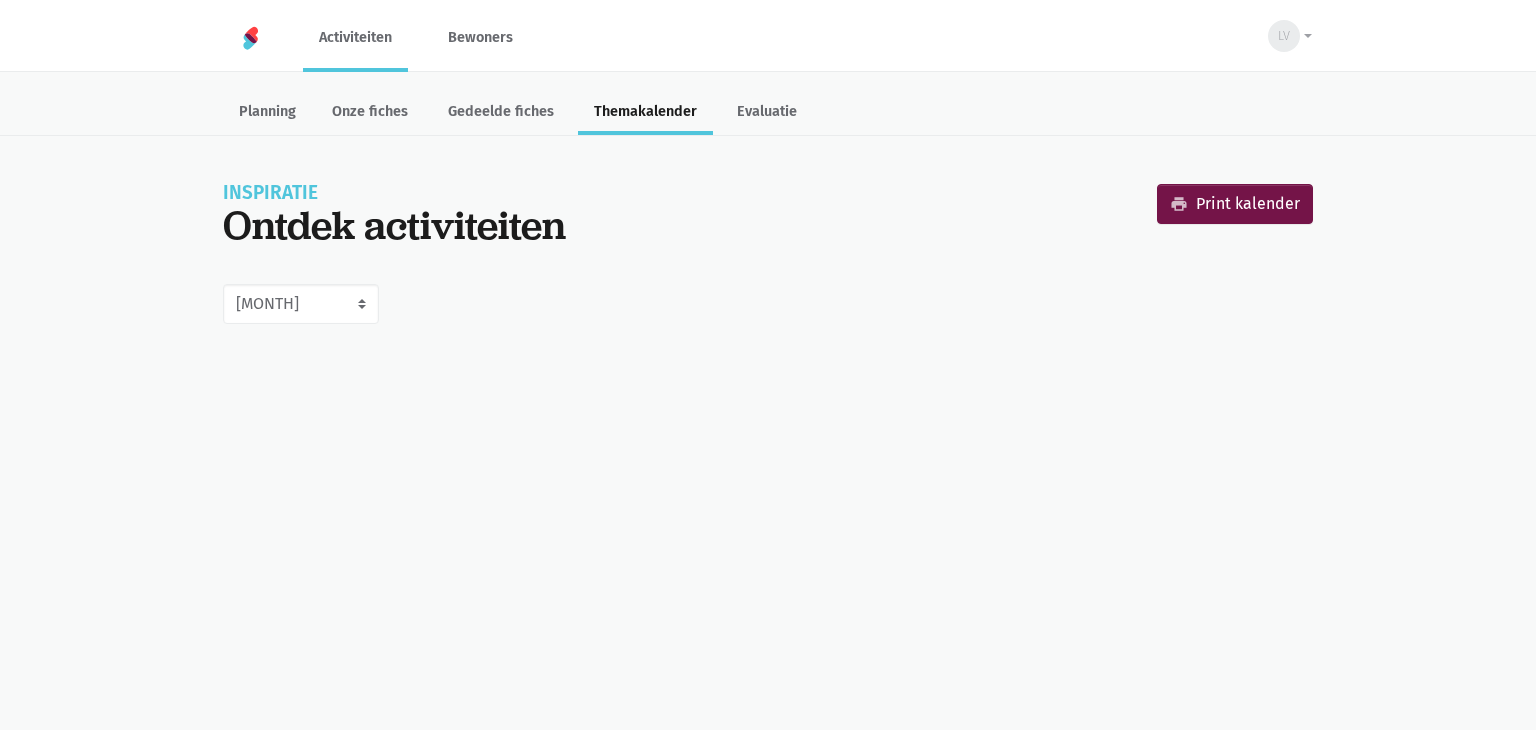 scroll, scrollTop: 0, scrollLeft: 0, axis: both 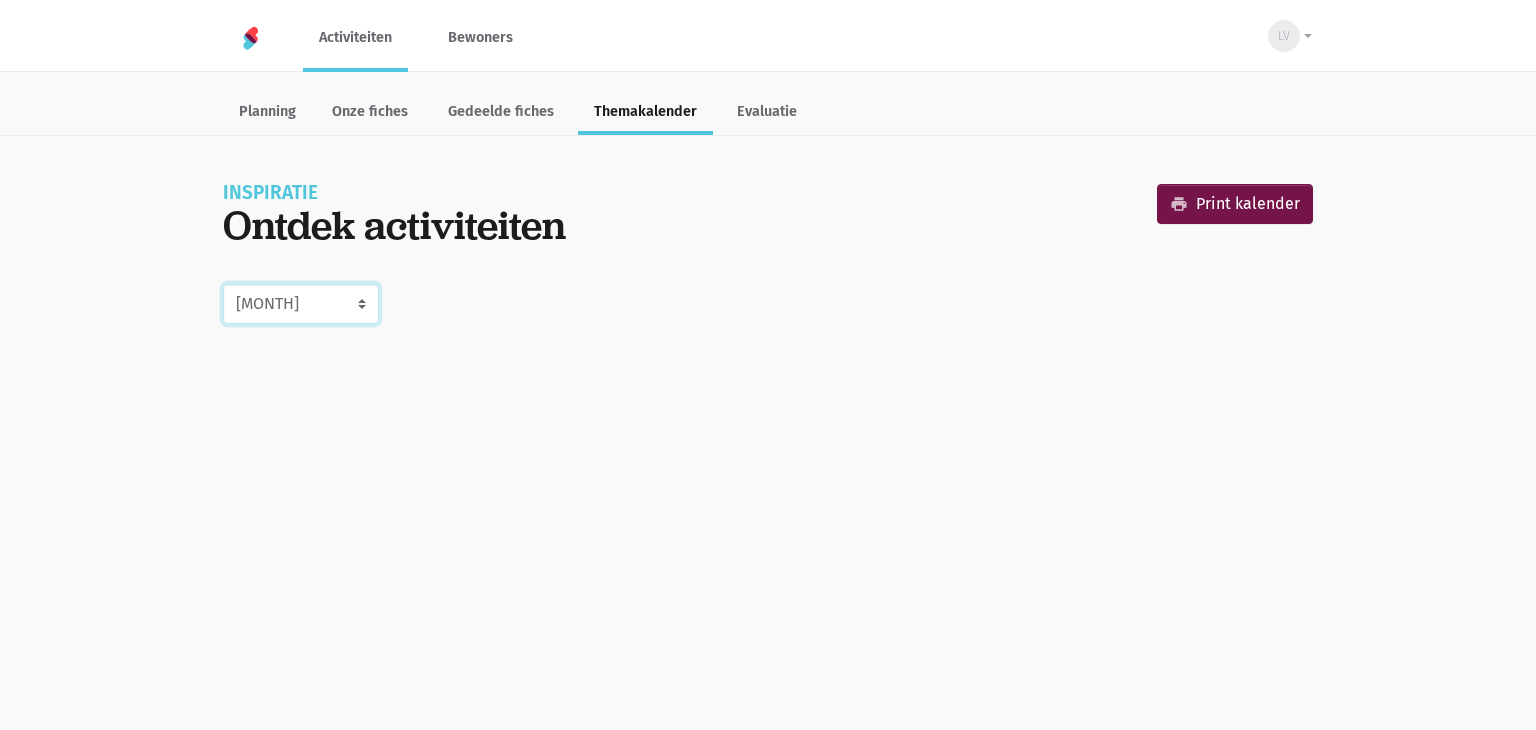 click on "[MONTH]
[MONTH]
[MONTH]
[MONTH]
[MONTH]
[MONTH]
[MONTH]
[MONTH]
[MONTH]
[MONTH] [YEAR]
[MONTH] [YEAR]
[MONTH] [YEAR]" at bounding box center (301, 304) 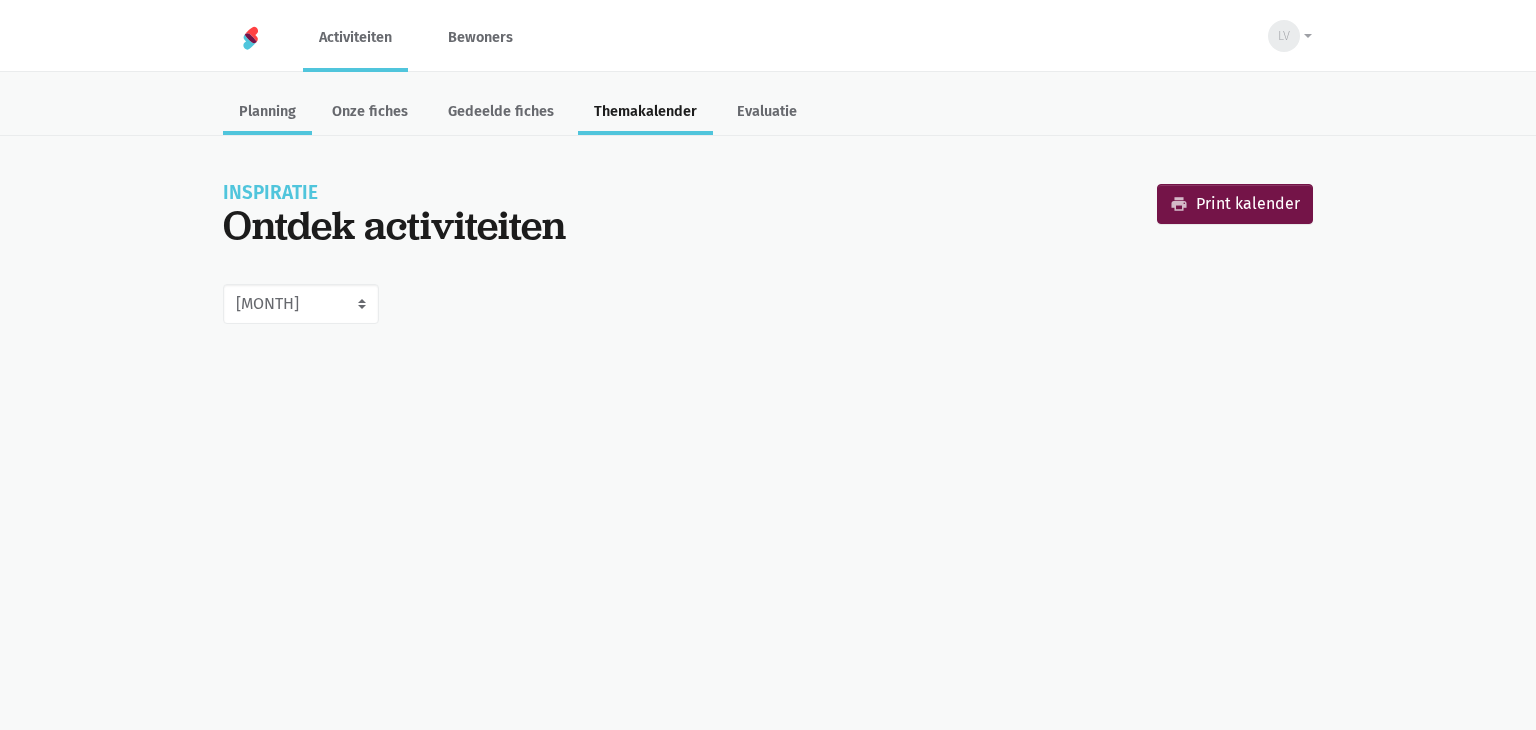 click on "Planning" at bounding box center (267, 113) 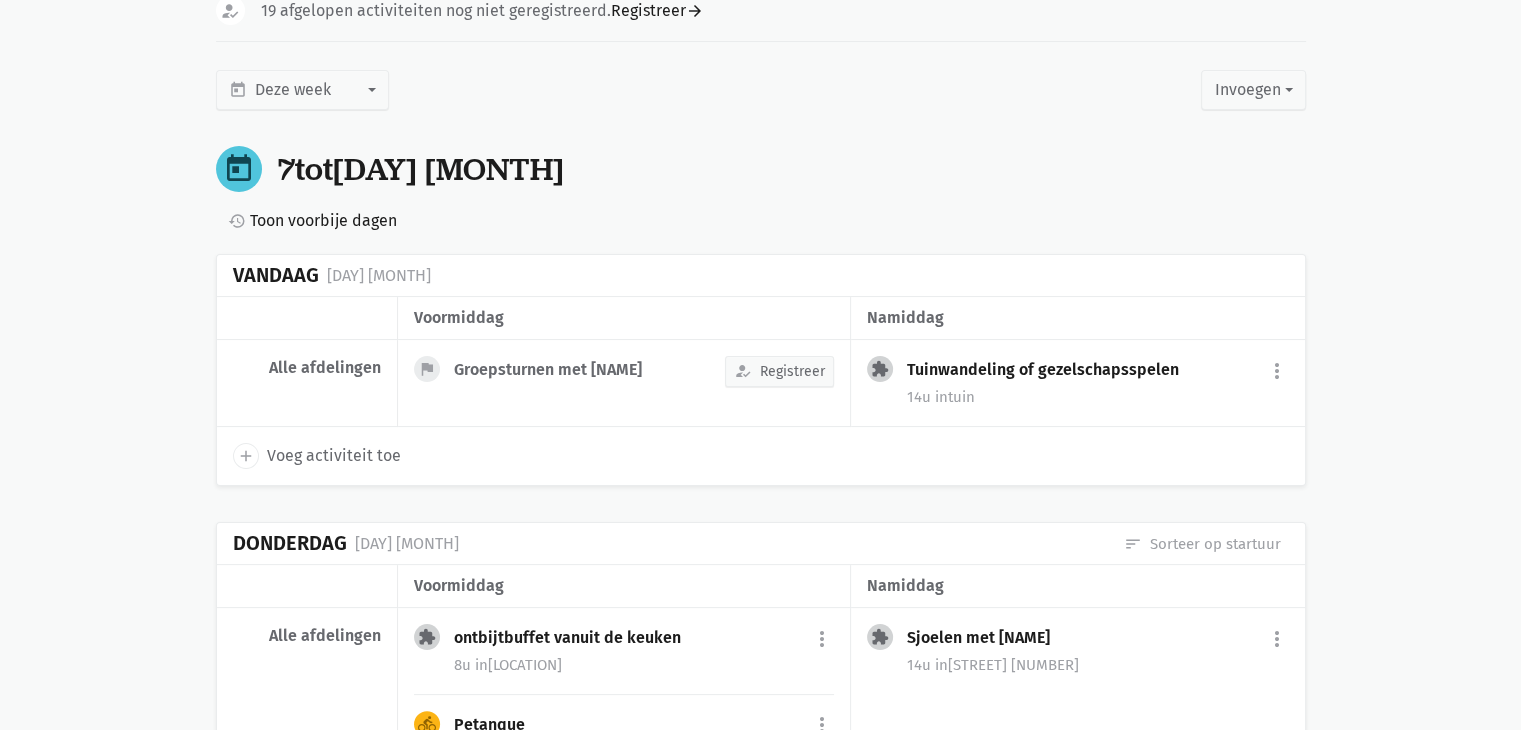 scroll, scrollTop: 100, scrollLeft: 0, axis: vertical 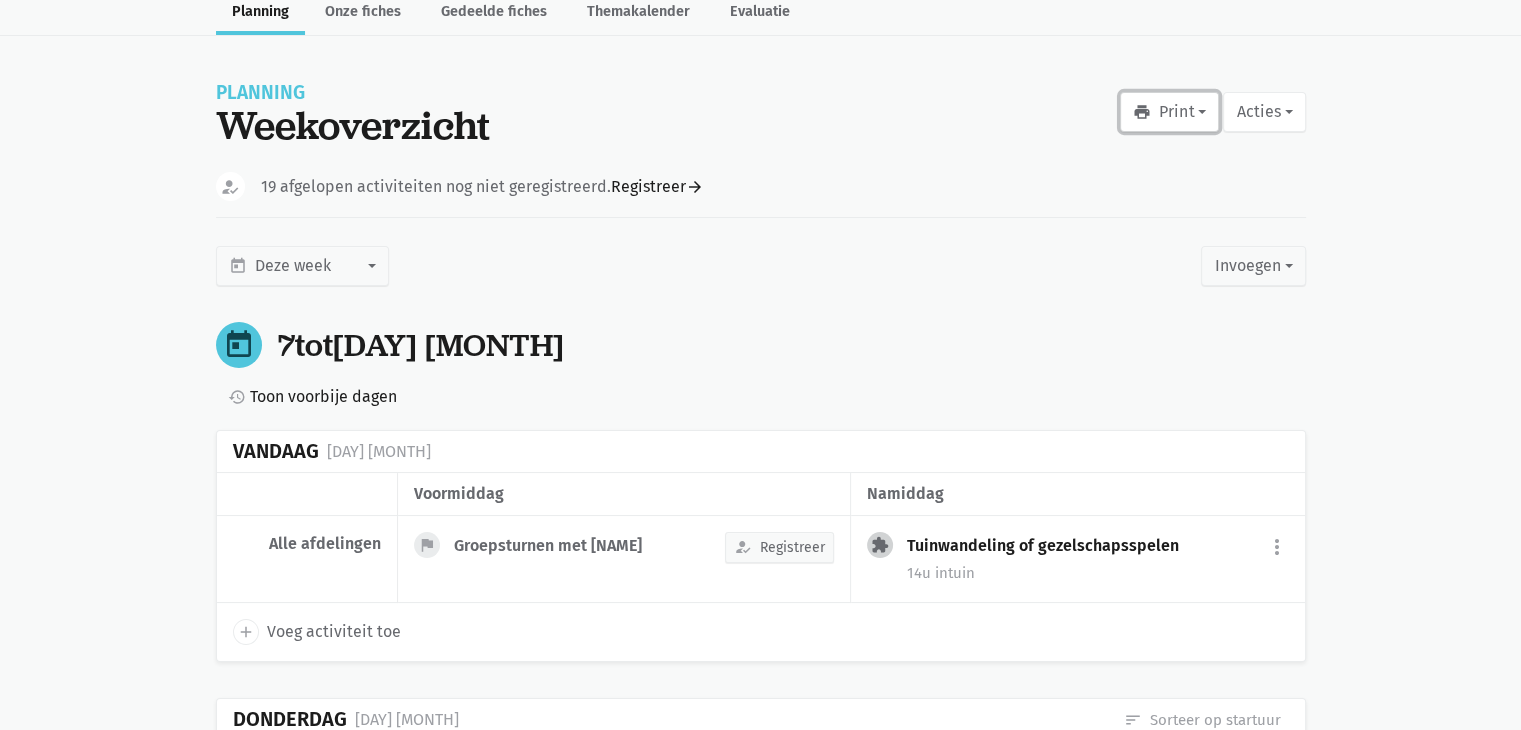 click on "print
Print" at bounding box center (1169, 112) 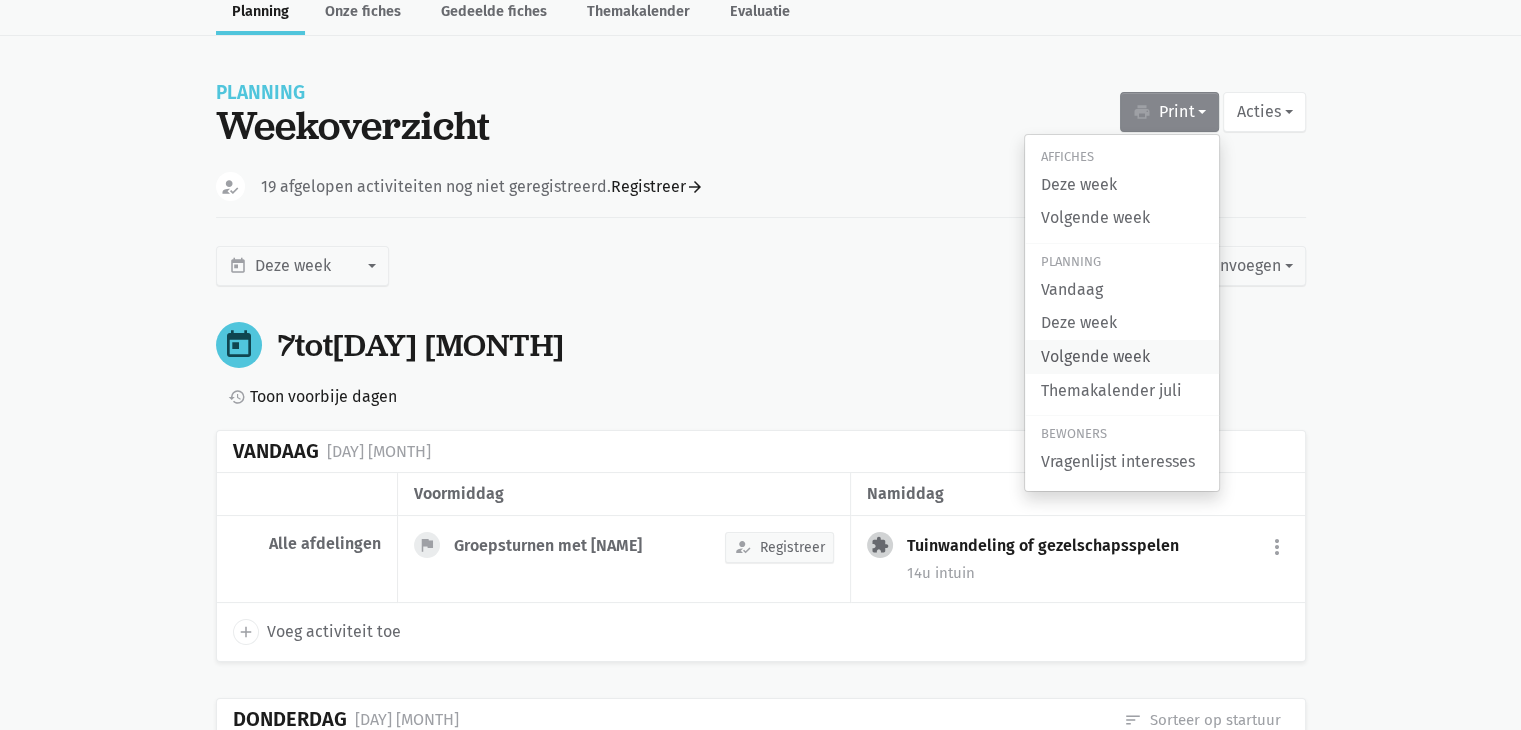 click on "Volgende week" at bounding box center [1122, 357] 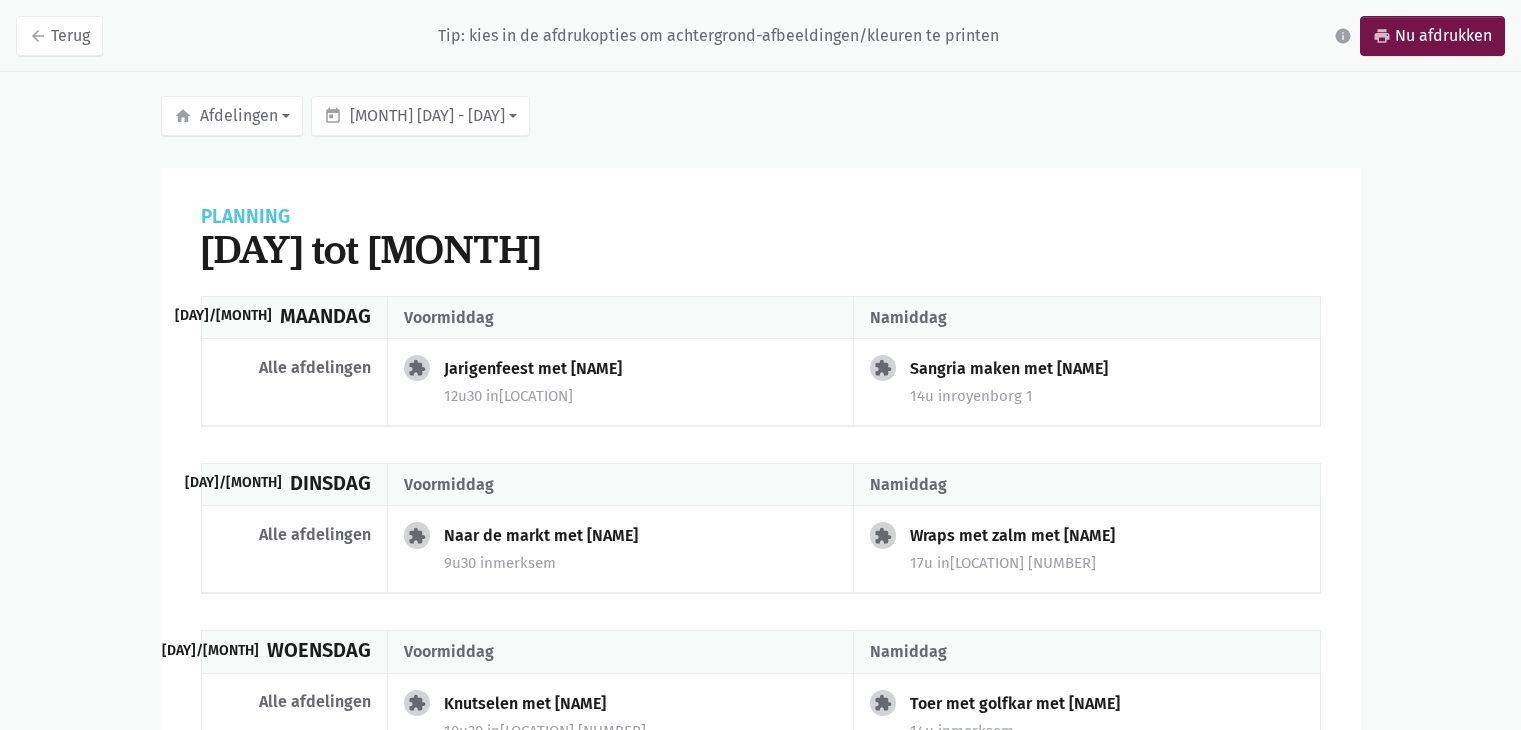 scroll, scrollTop: 0, scrollLeft: 0, axis: both 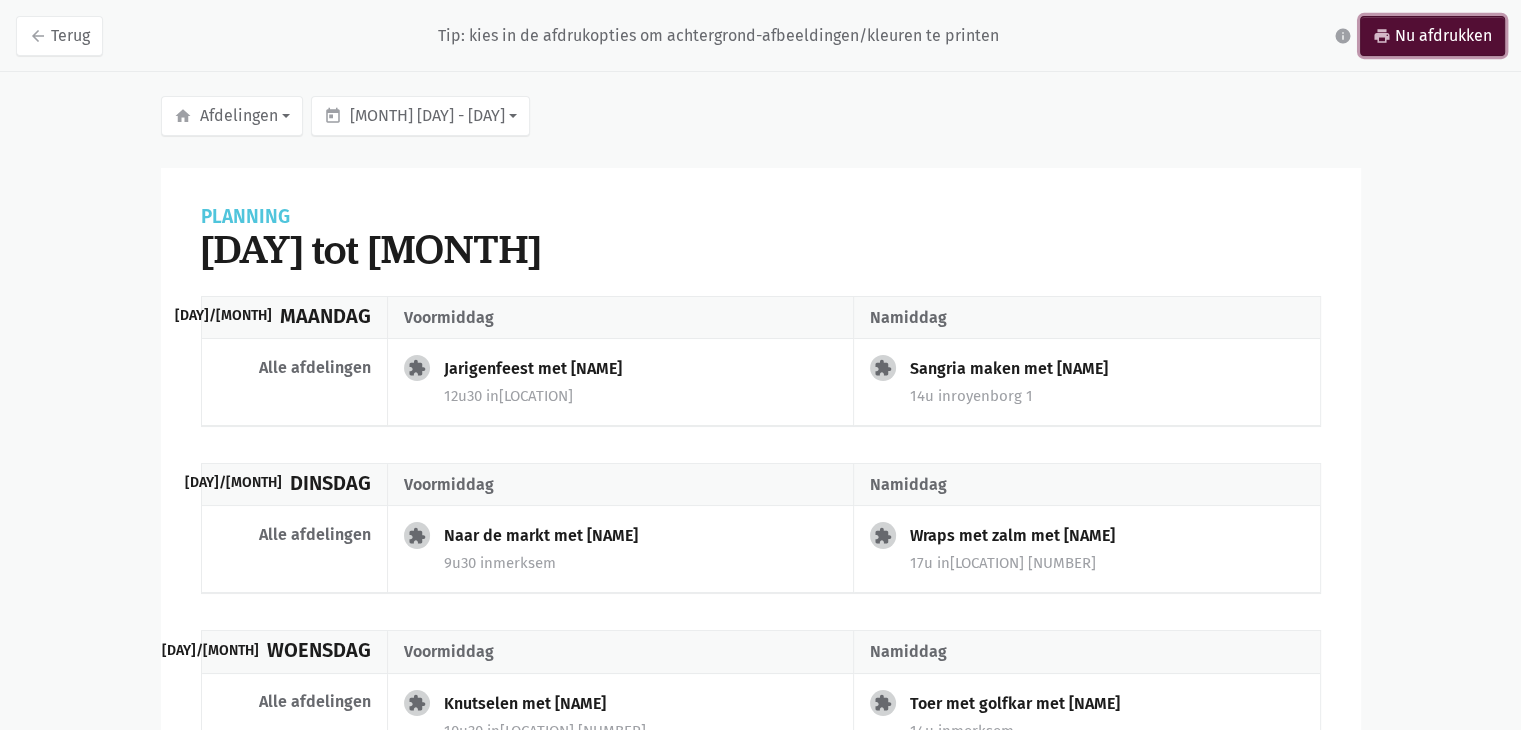 click on "print
Nu afdrukken" at bounding box center [1432, 36] 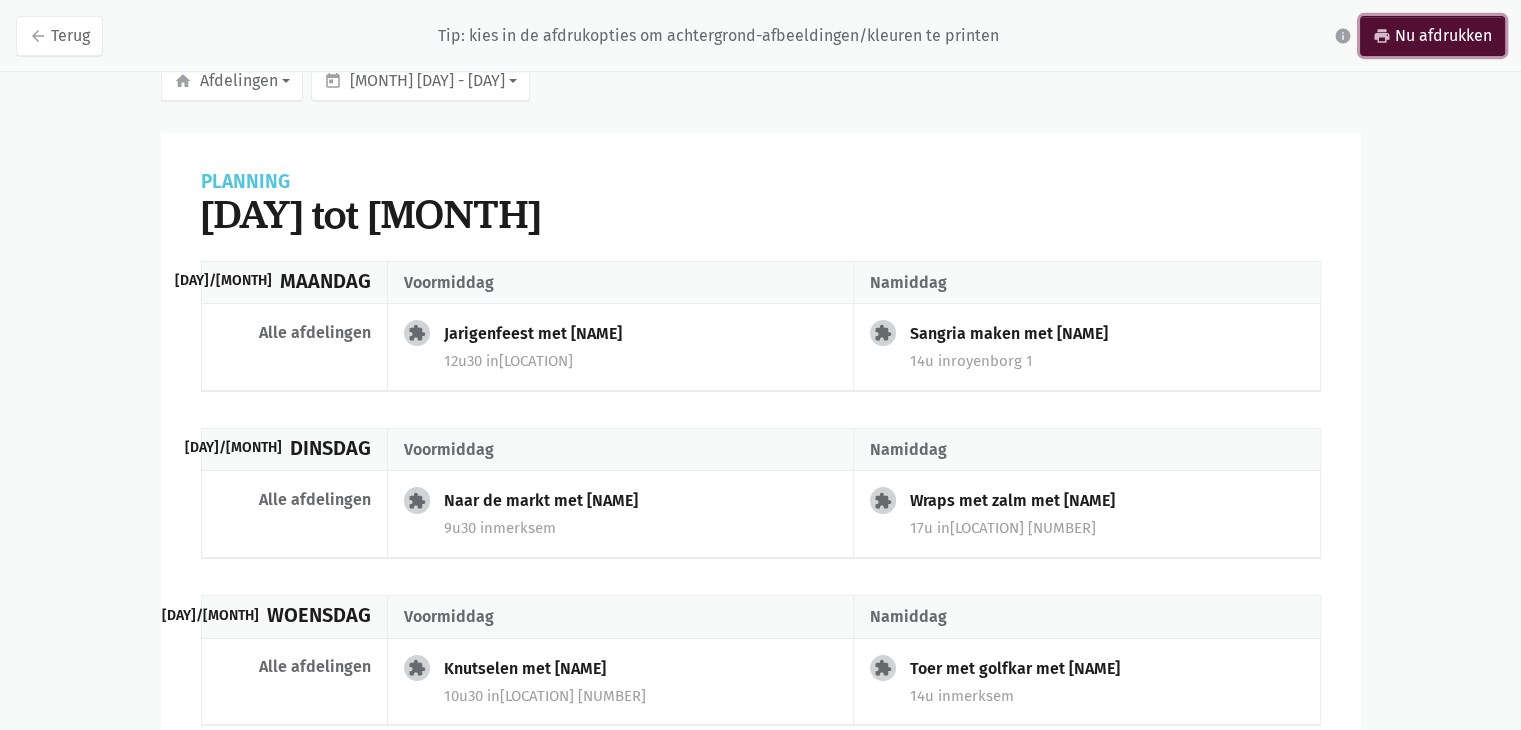 scroll, scrollTop: 0, scrollLeft: 0, axis: both 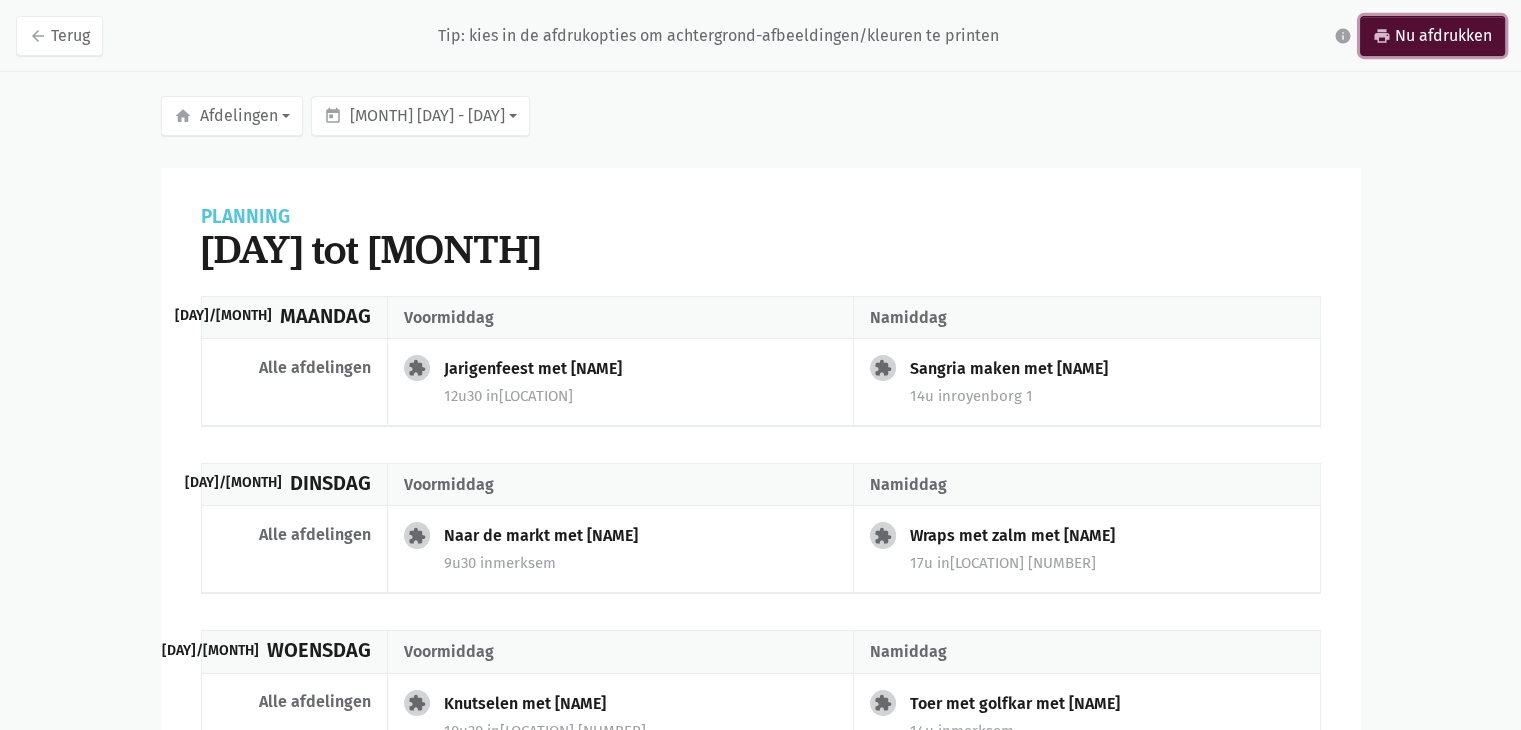 click on "print
Nu afdrukken" at bounding box center [1432, 36] 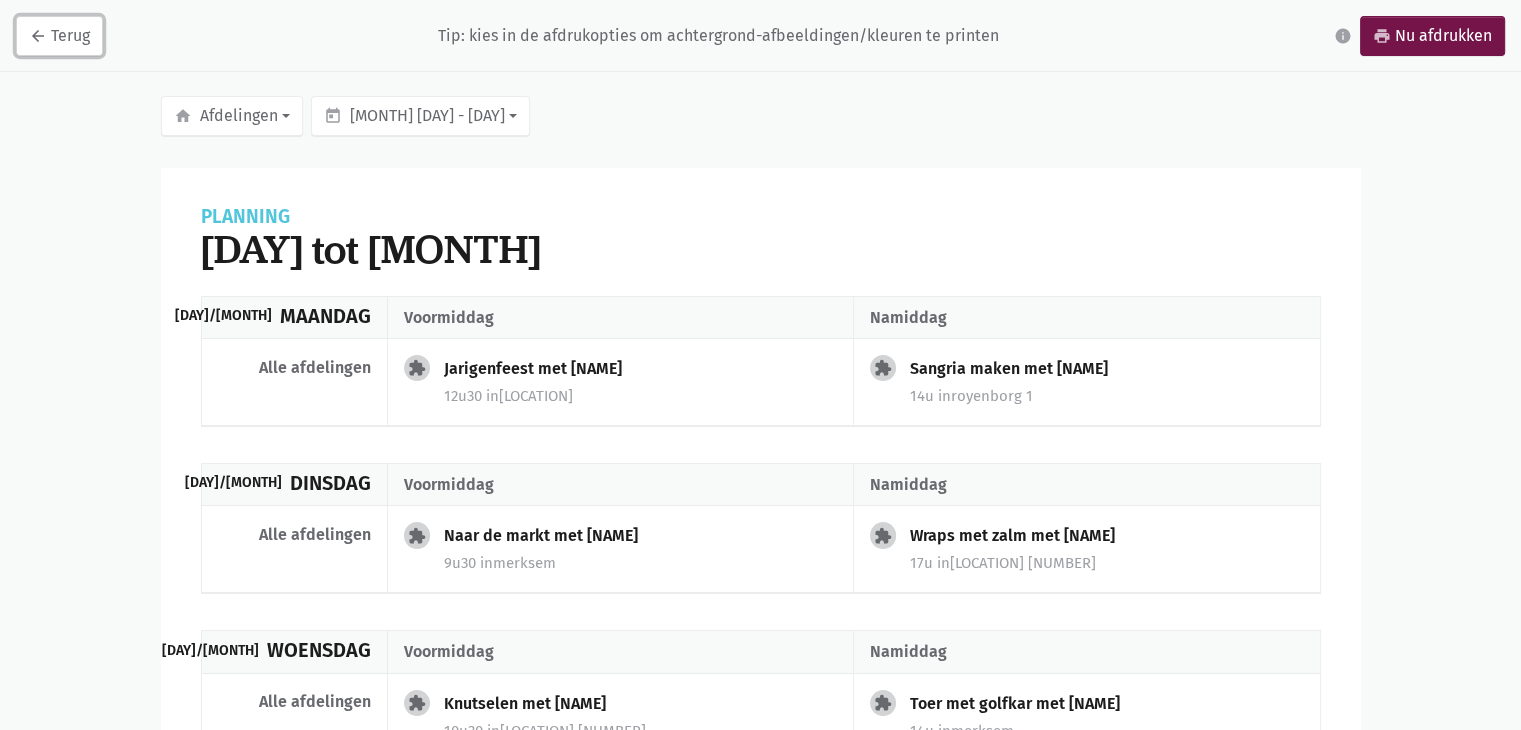 click on "arrow_back
Terug" at bounding box center [59, 36] 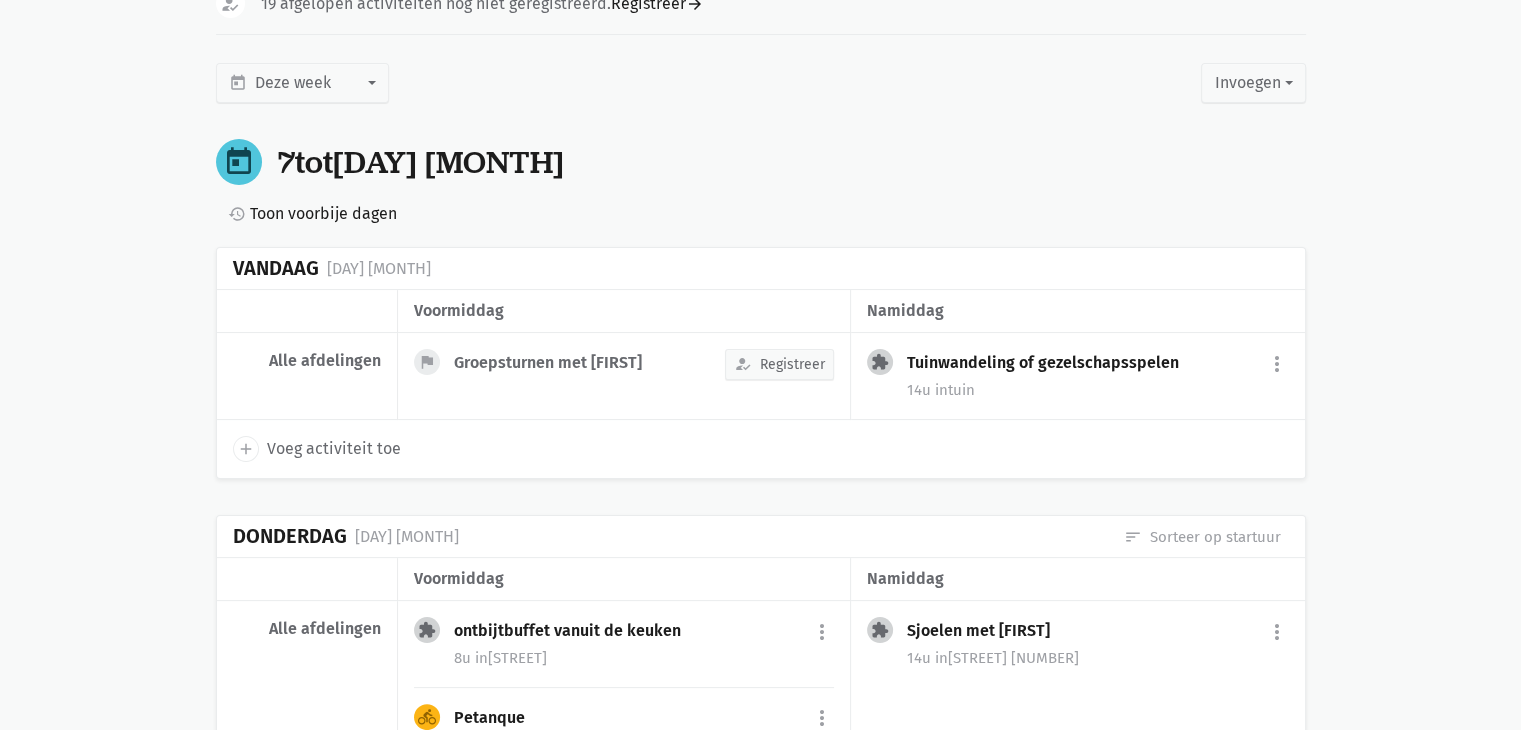 scroll, scrollTop: 100, scrollLeft: 0, axis: vertical 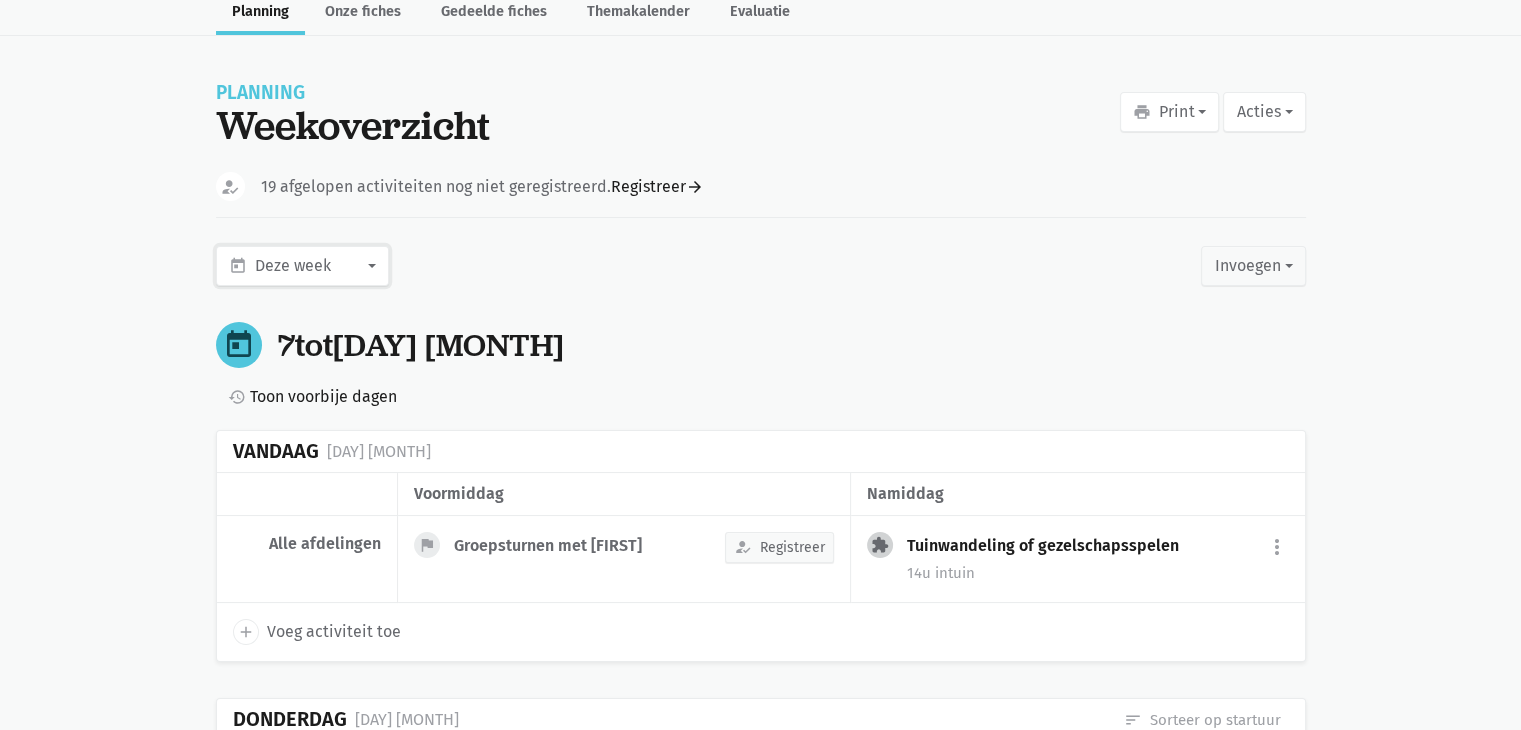 click on "today
Deze week" at bounding box center [302, 266] 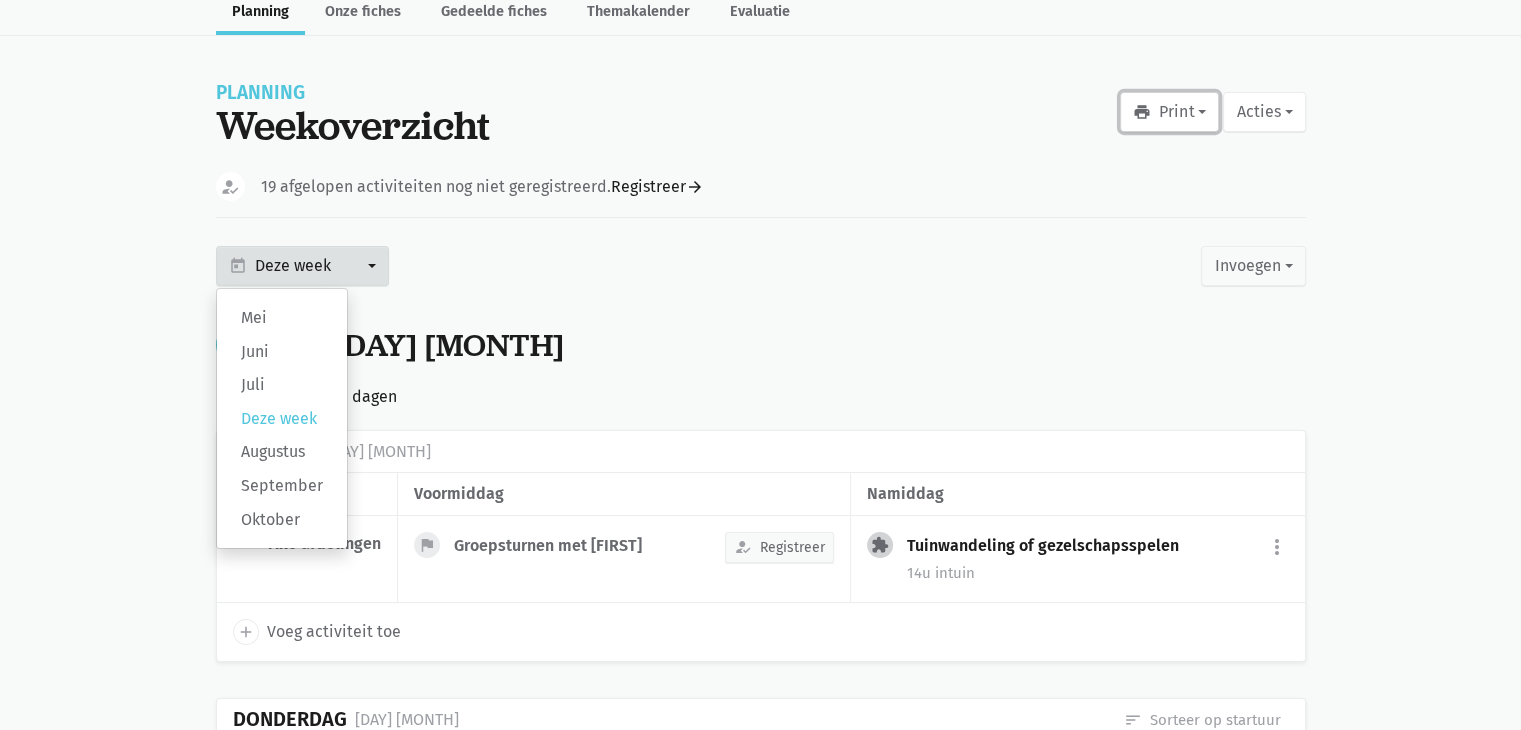 click on "print
Print" at bounding box center [1169, 112] 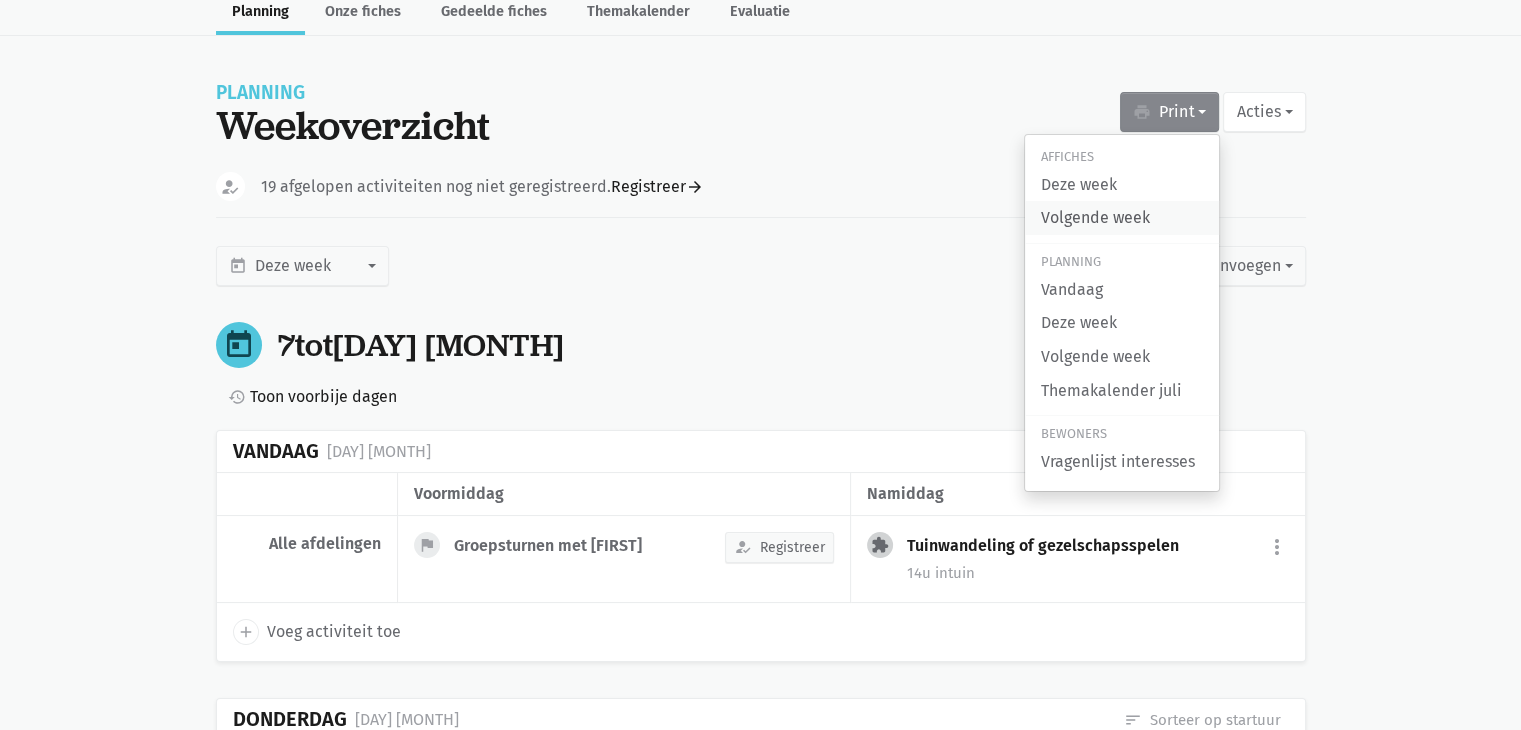 click on "Volgende week" at bounding box center (1122, 218) 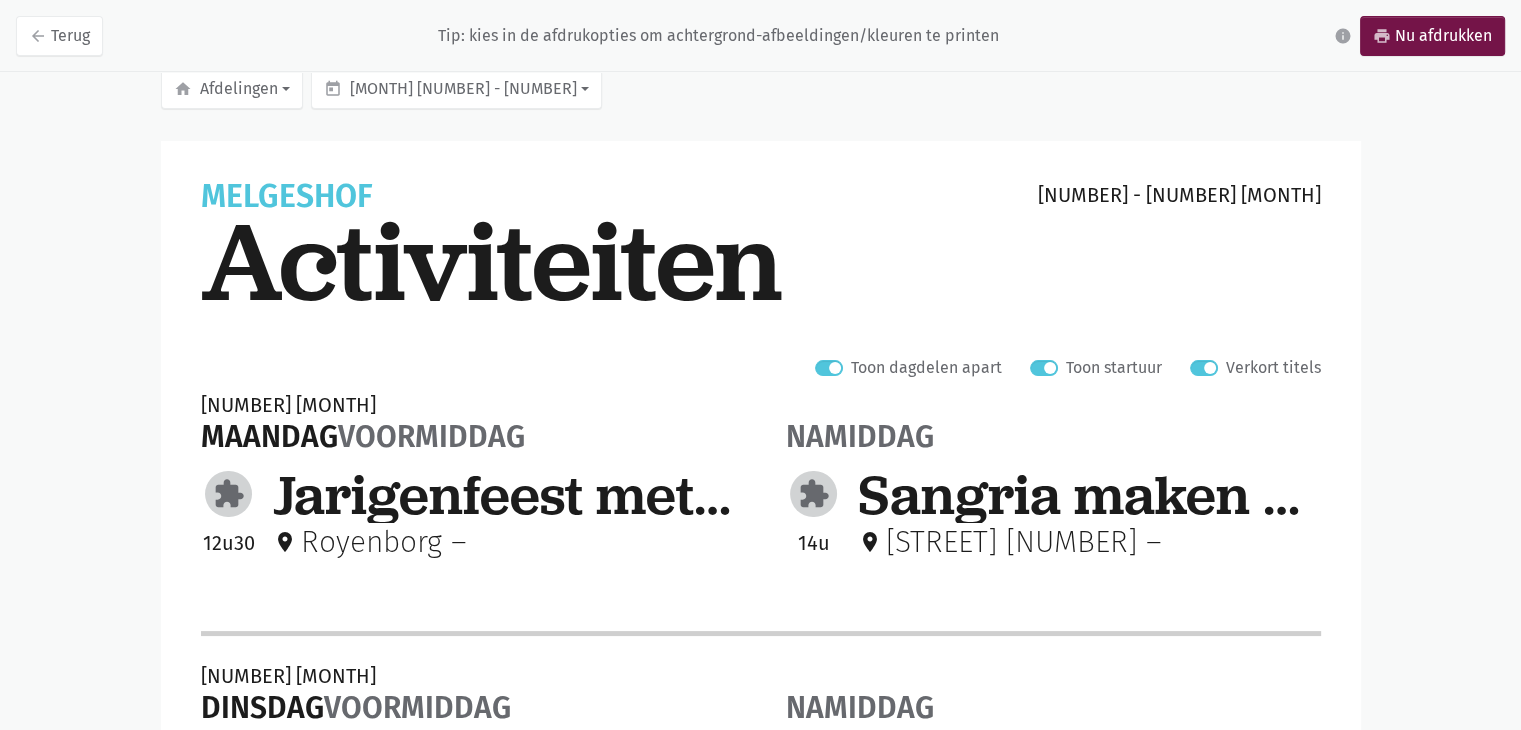 scroll, scrollTop: 0, scrollLeft: 0, axis: both 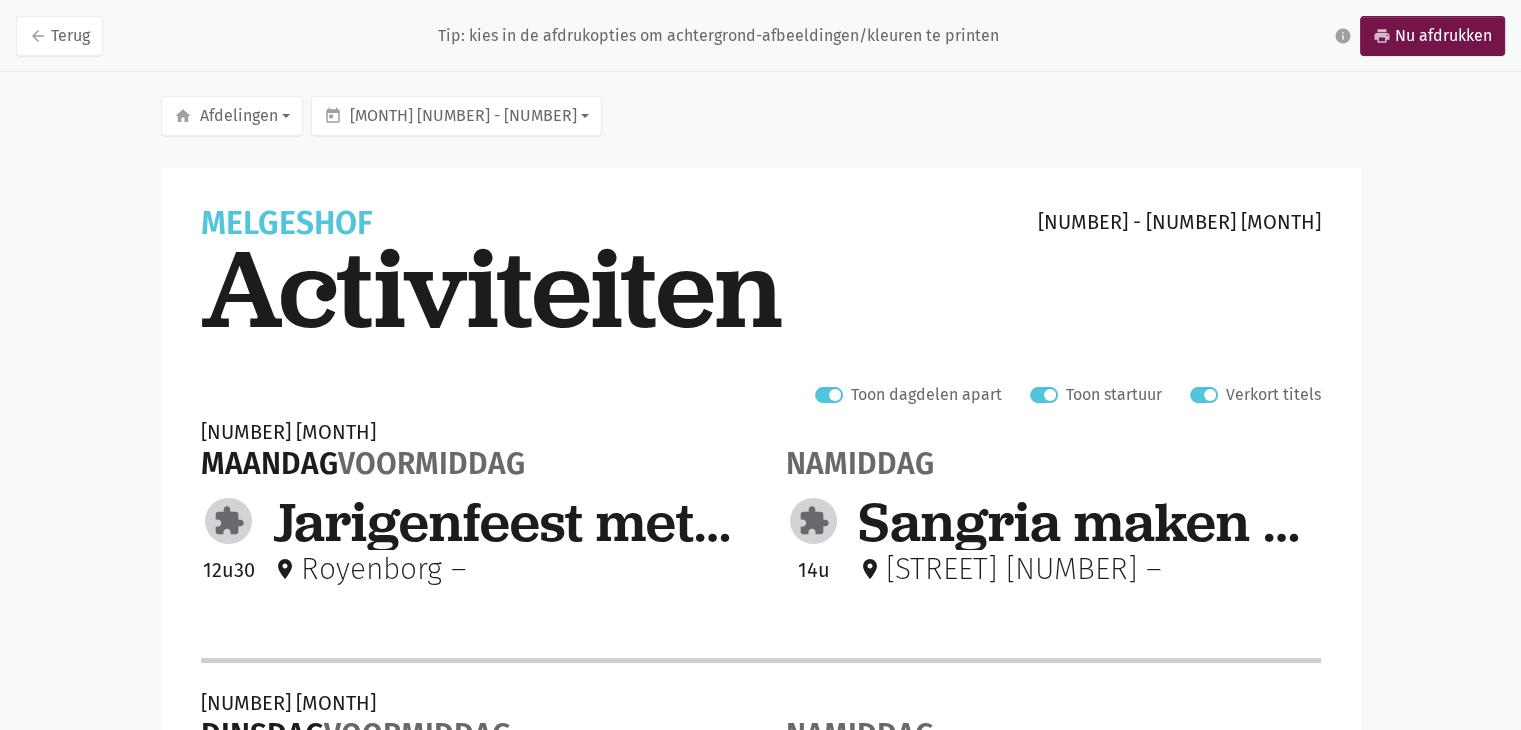 click on "Verkort titels" at bounding box center [1273, 395] 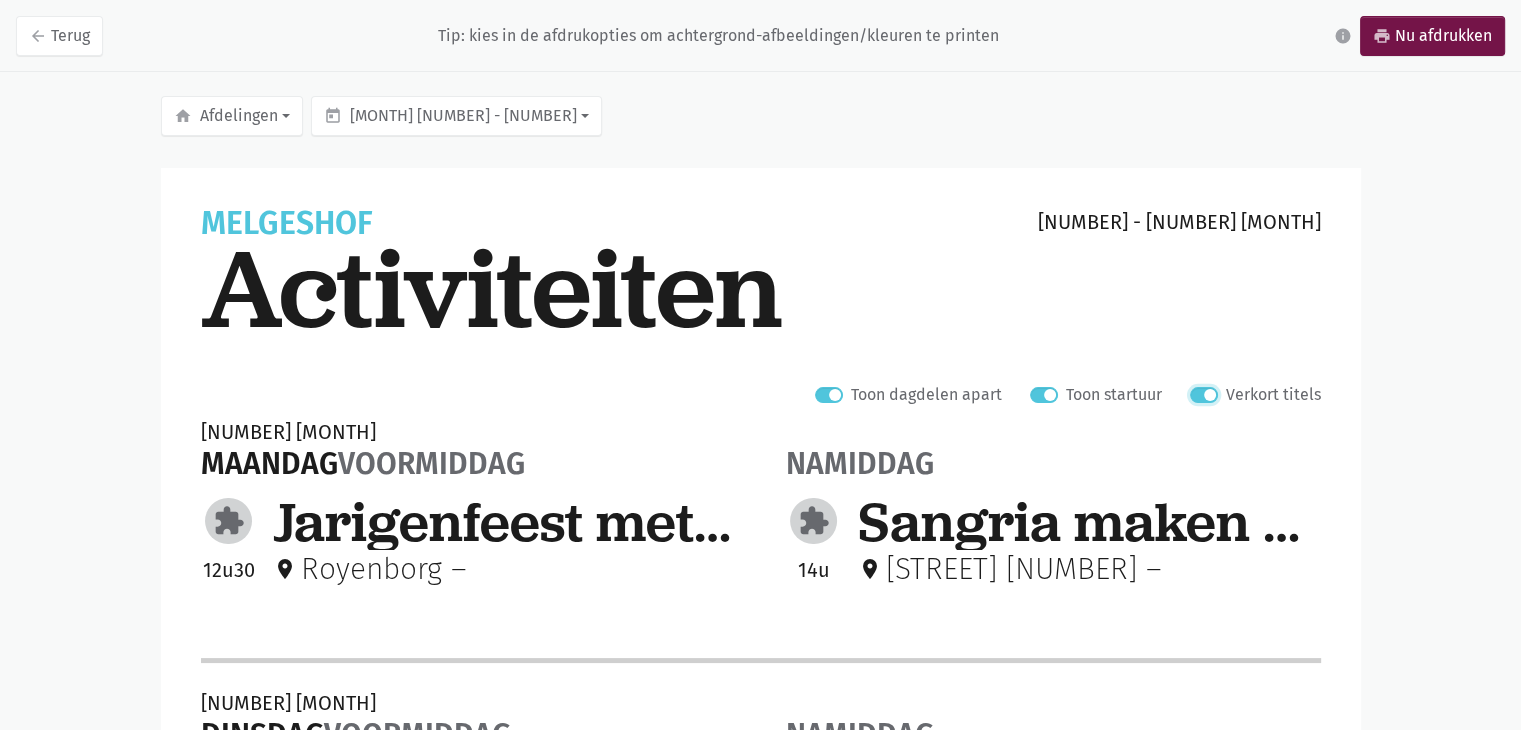 click on "Verkort titels" at bounding box center (1198, 392) 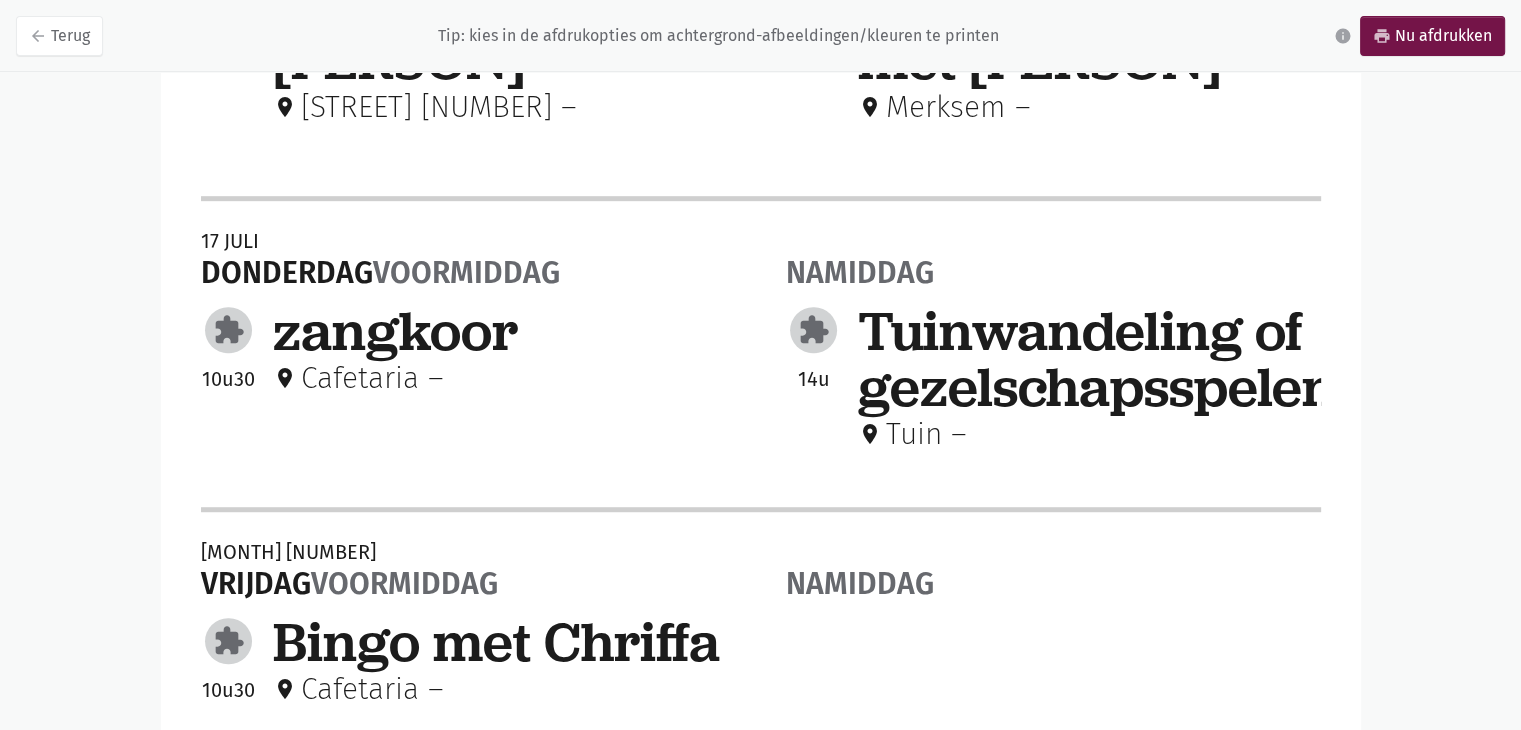 scroll, scrollTop: 1253, scrollLeft: 0, axis: vertical 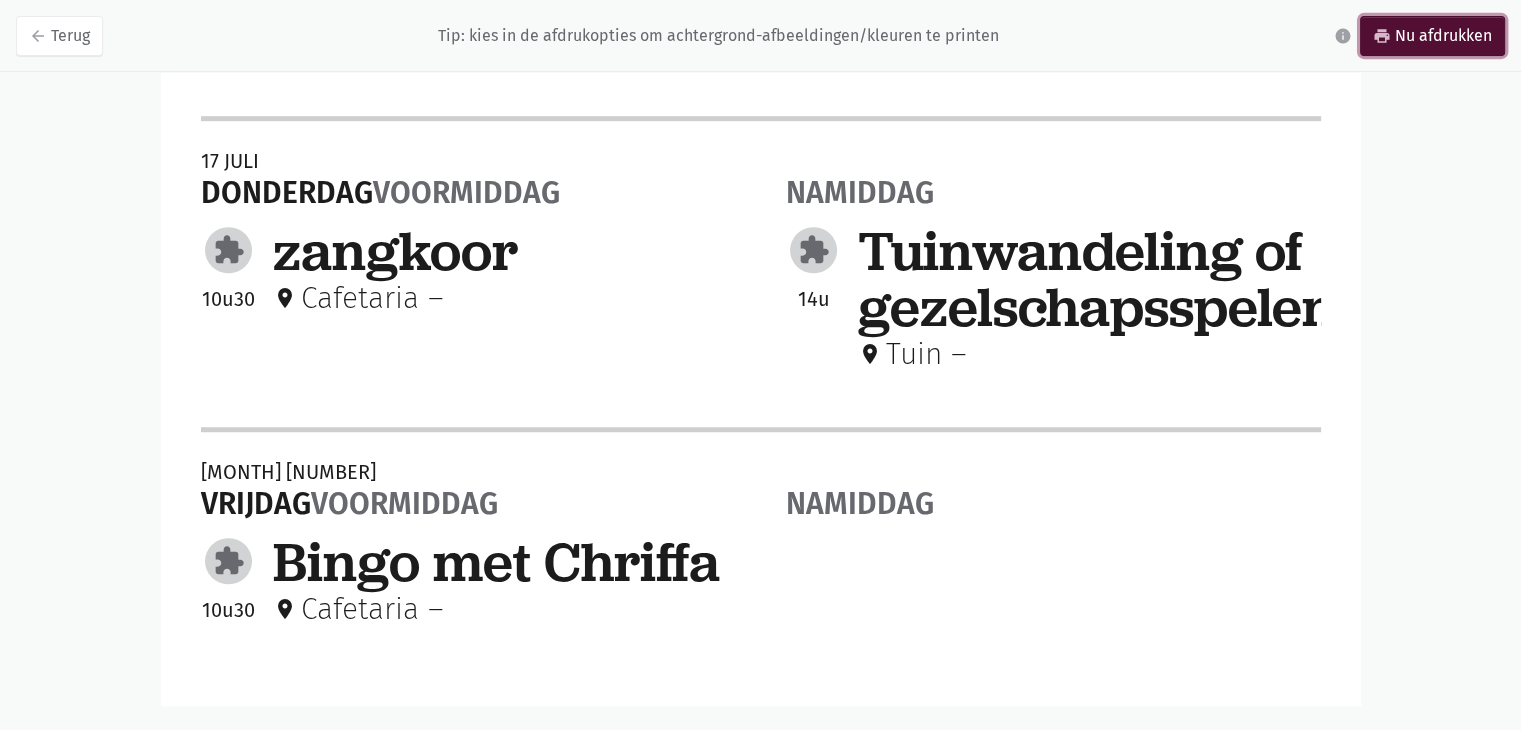 click on "print
Nu afdrukken" at bounding box center [1432, 36] 